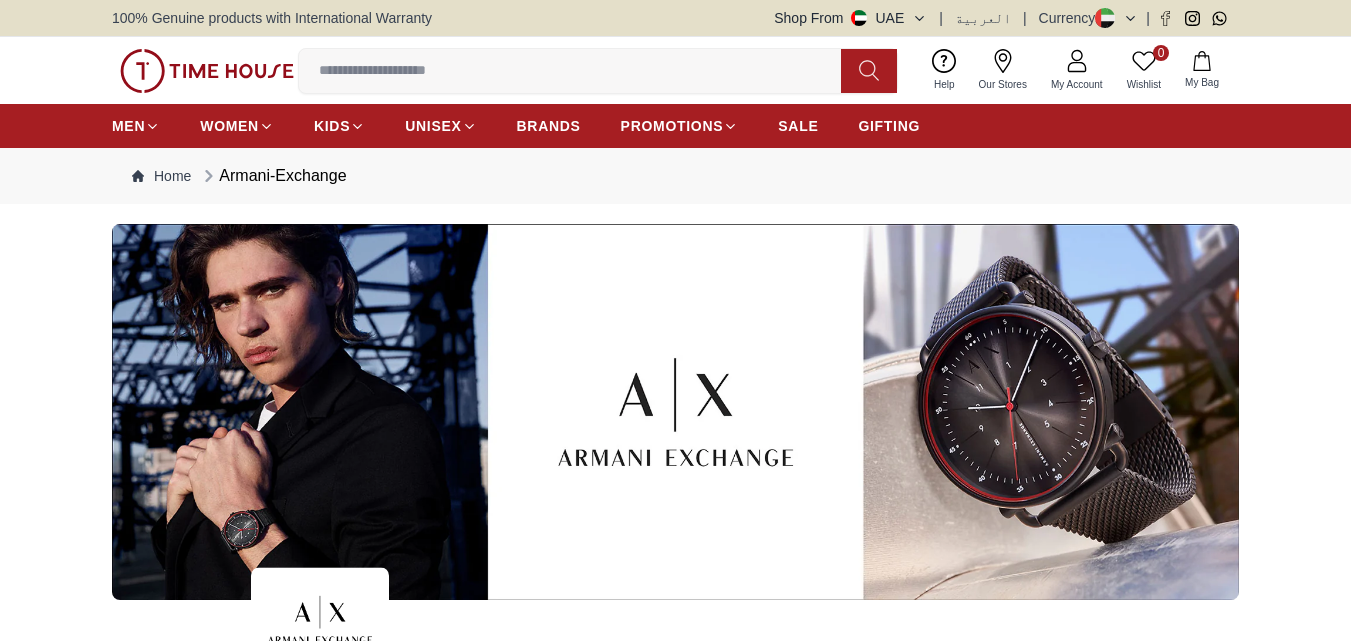 scroll, scrollTop: 0, scrollLeft: 0, axis: both 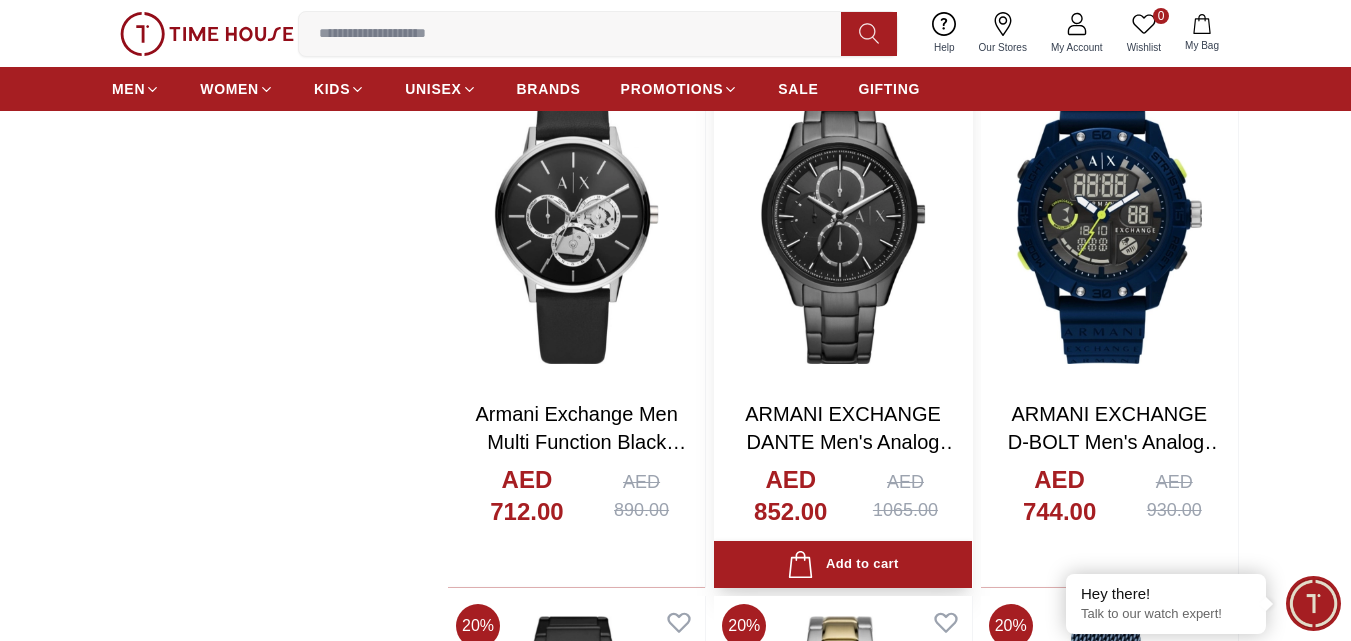 click at bounding box center (842, 214) 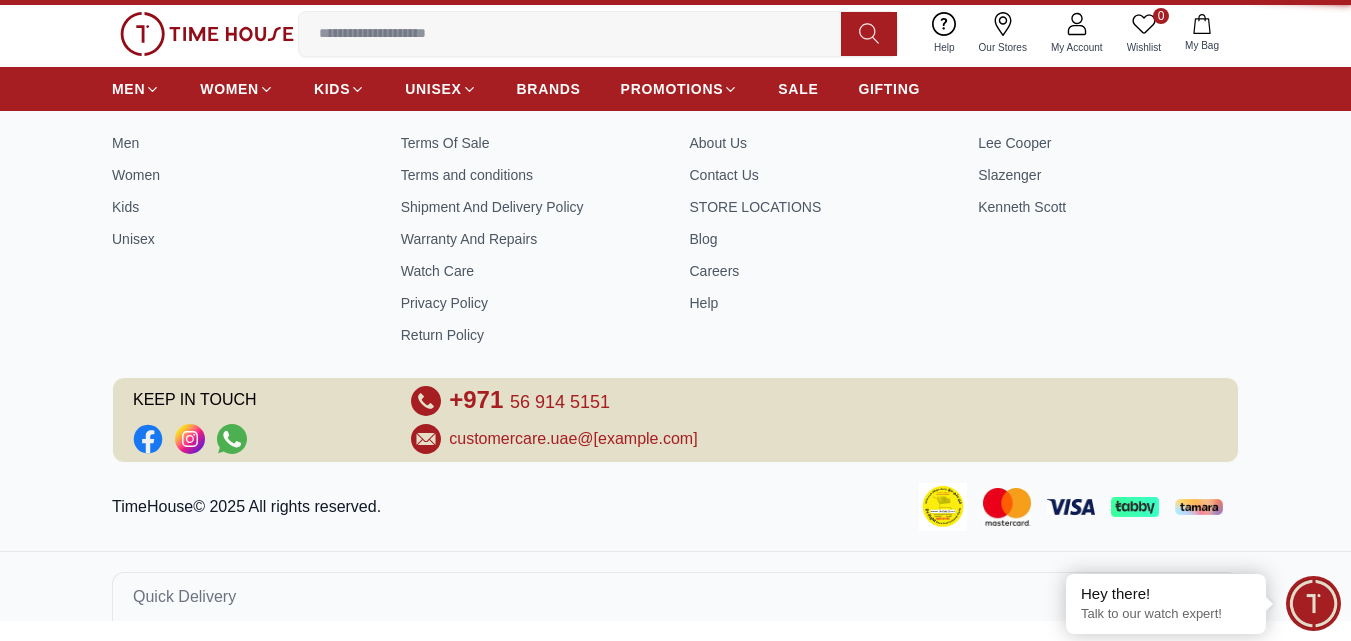scroll, scrollTop: 0, scrollLeft: 0, axis: both 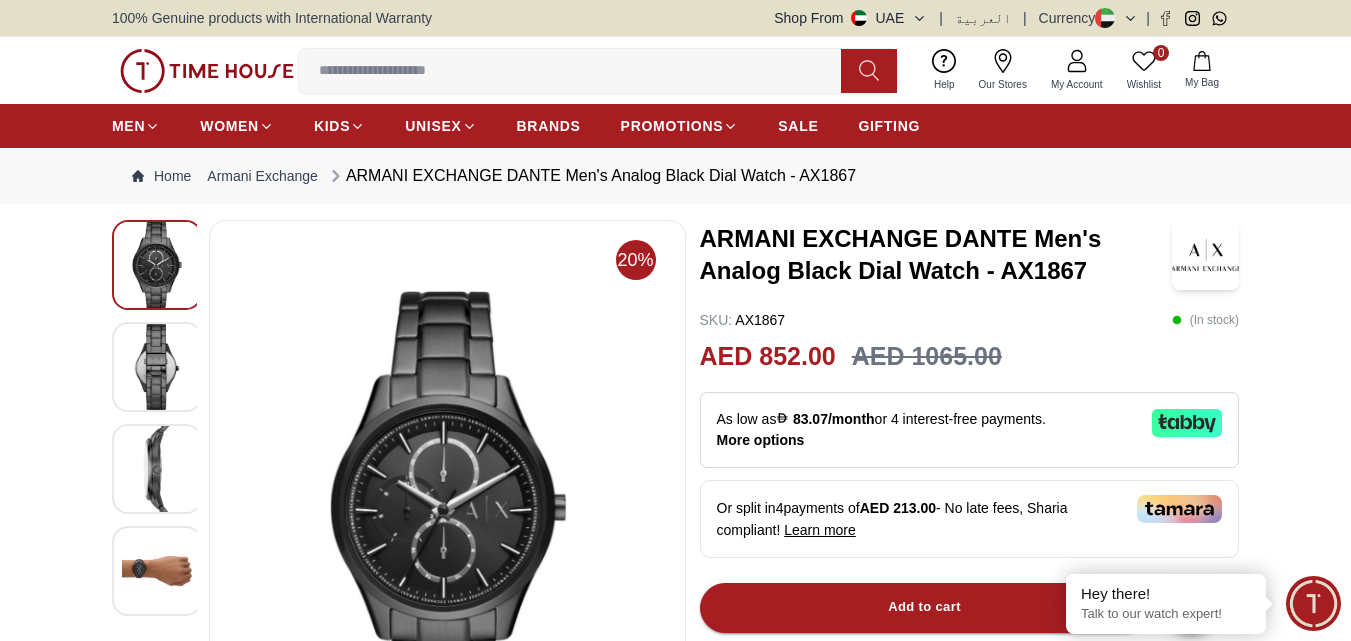 click at bounding box center (157, 367) 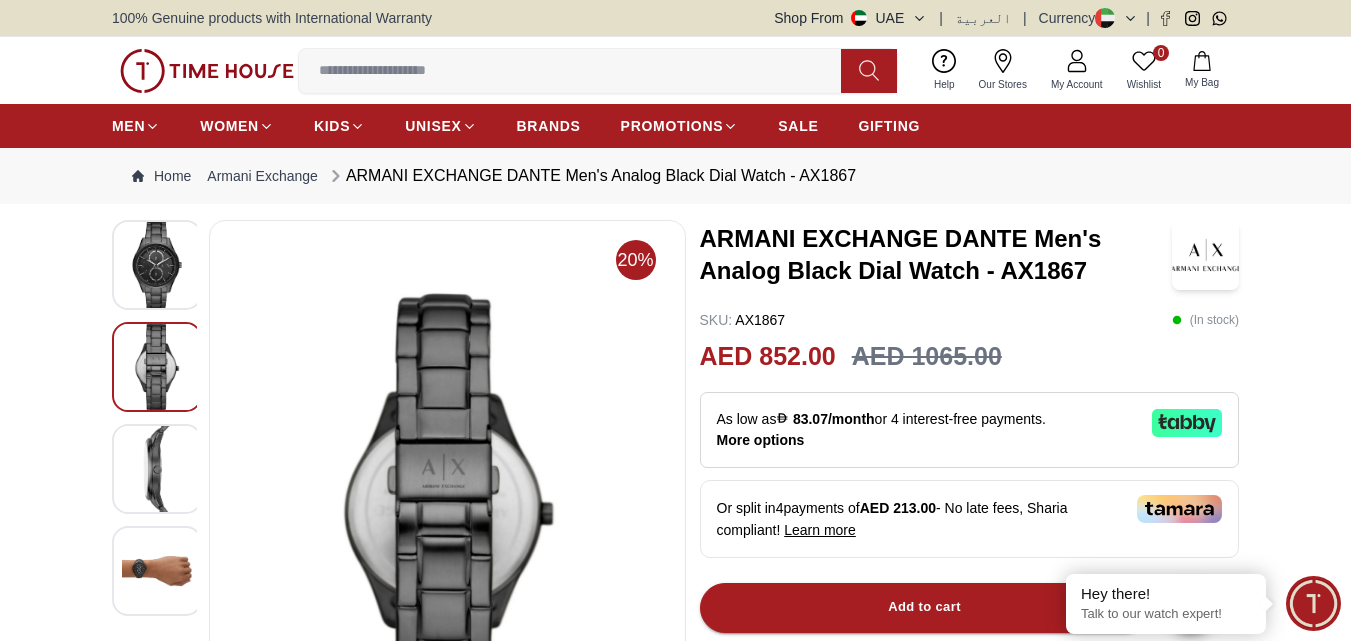 click at bounding box center [157, 469] 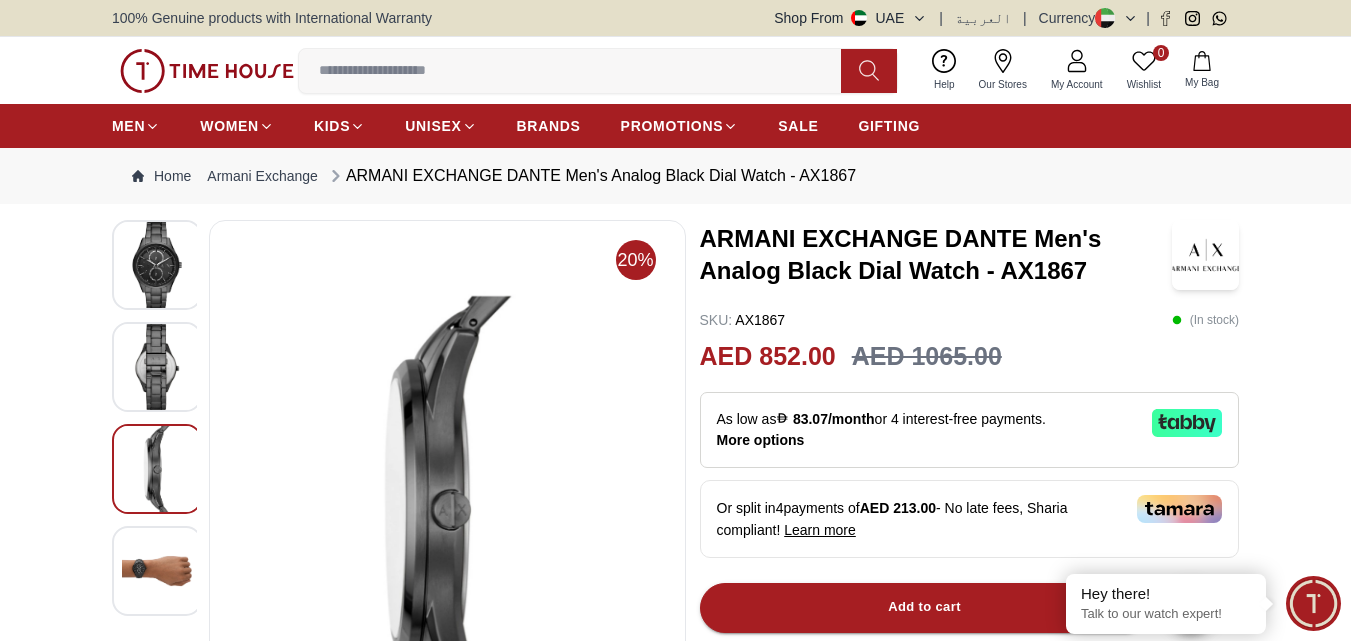 click at bounding box center (157, 571) 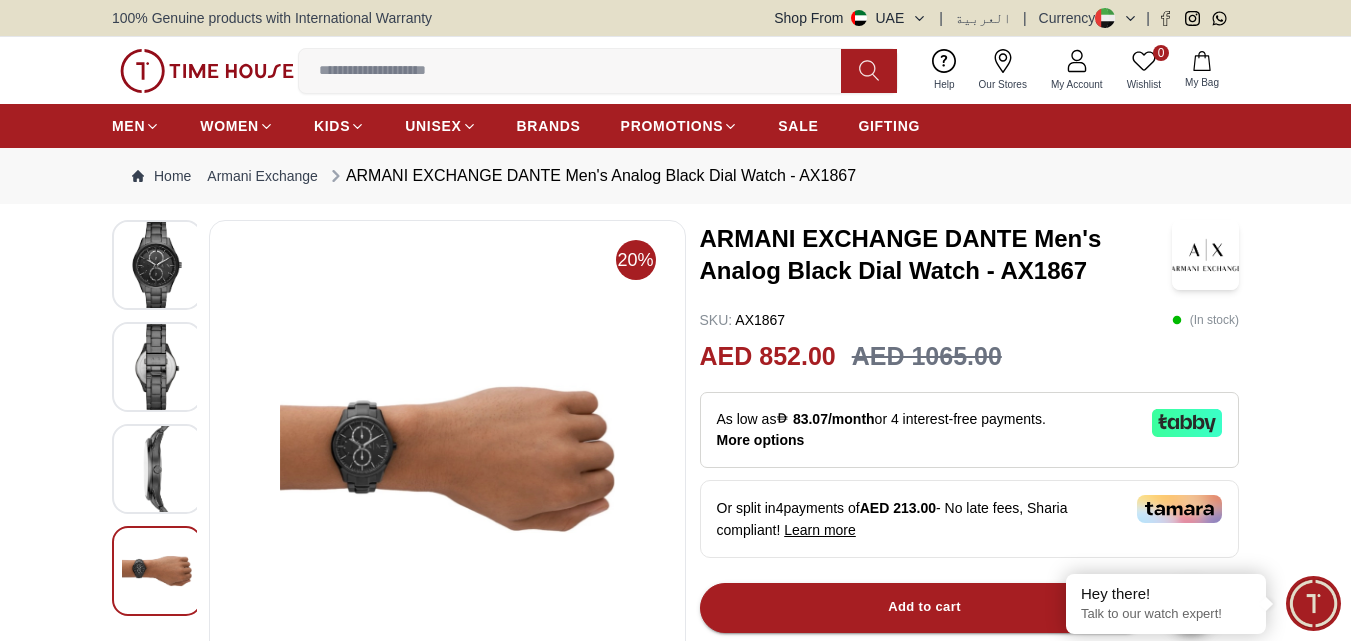 click at bounding box center [157, 265] 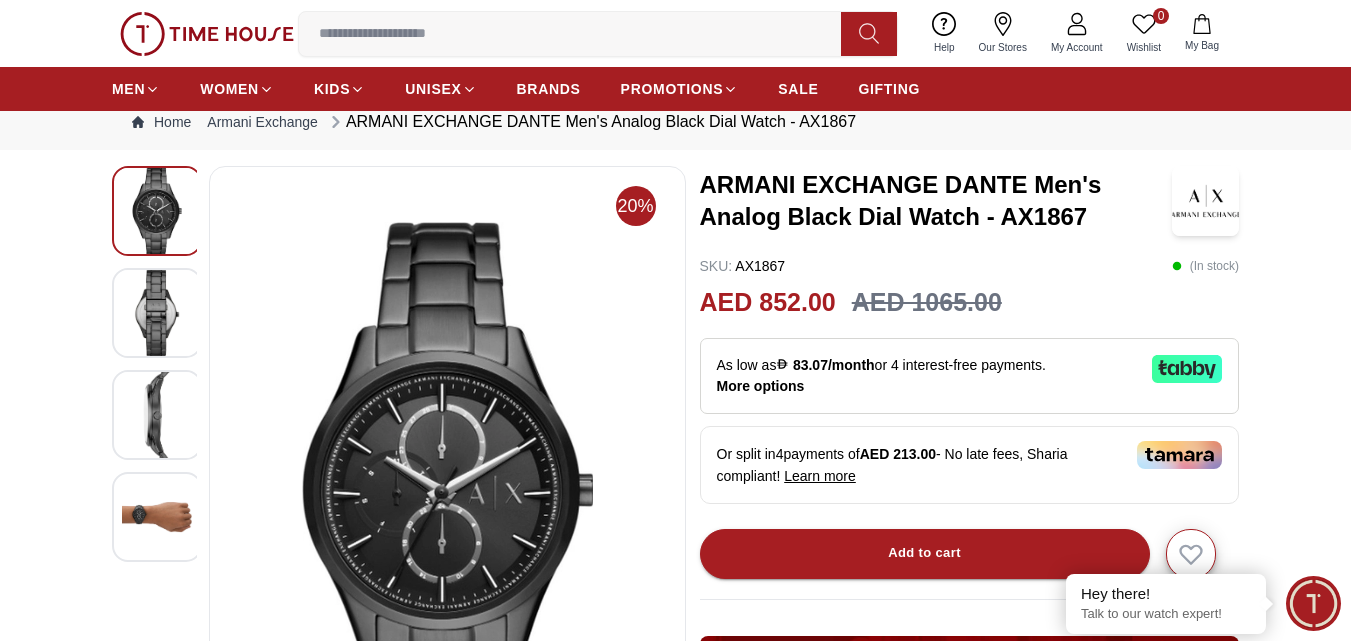 scroll, scrollTop: 100, scrollLeft: 0, axis: vertical 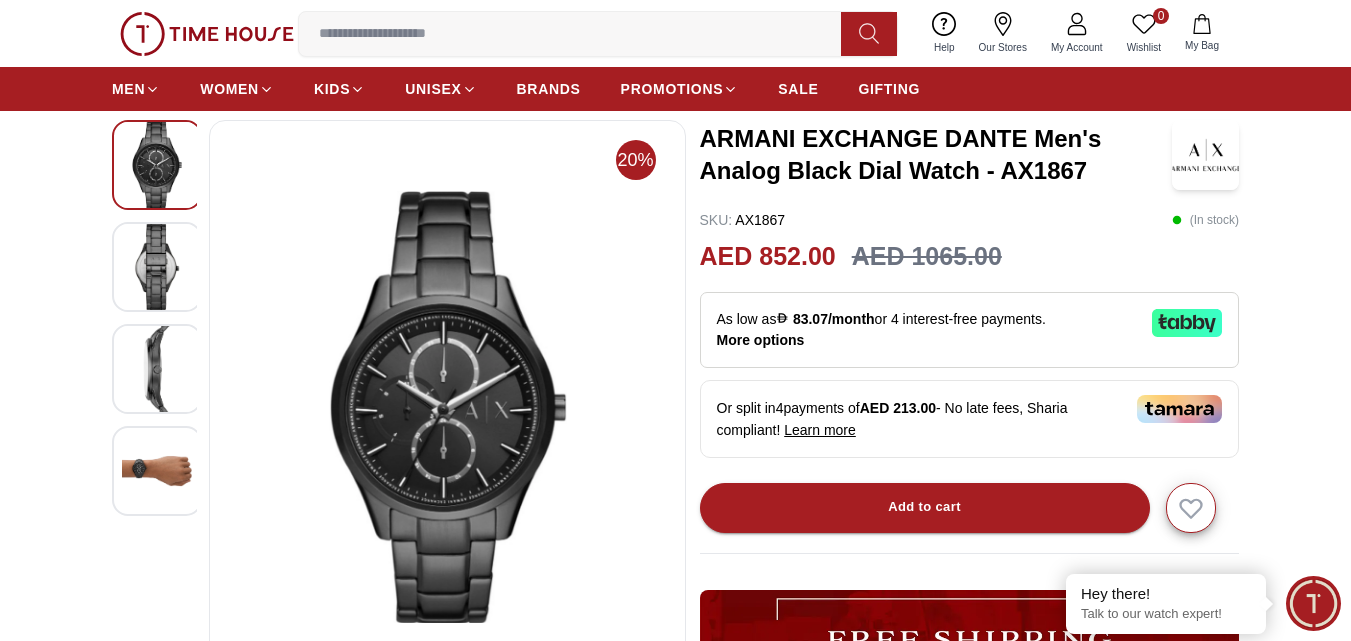 click on "Our Stores" at bounding box center [1003, 33] 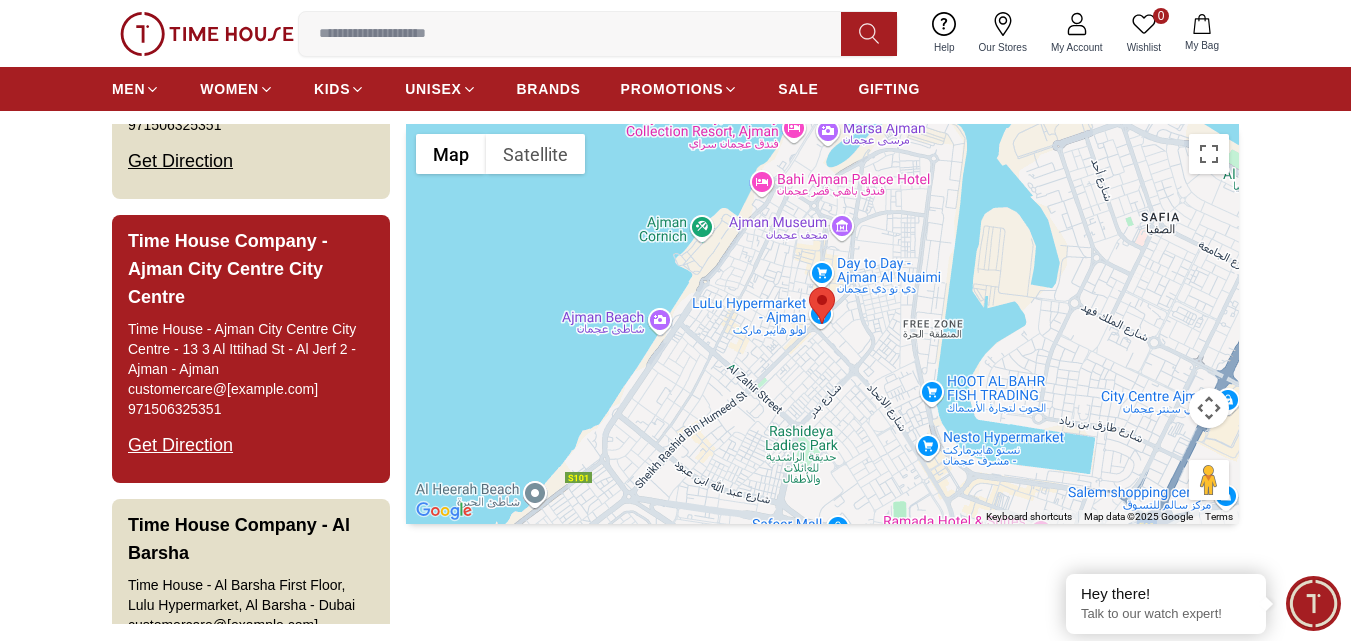 scroll, scrollTop: 100, scrollLeft: 0, axis: vertical 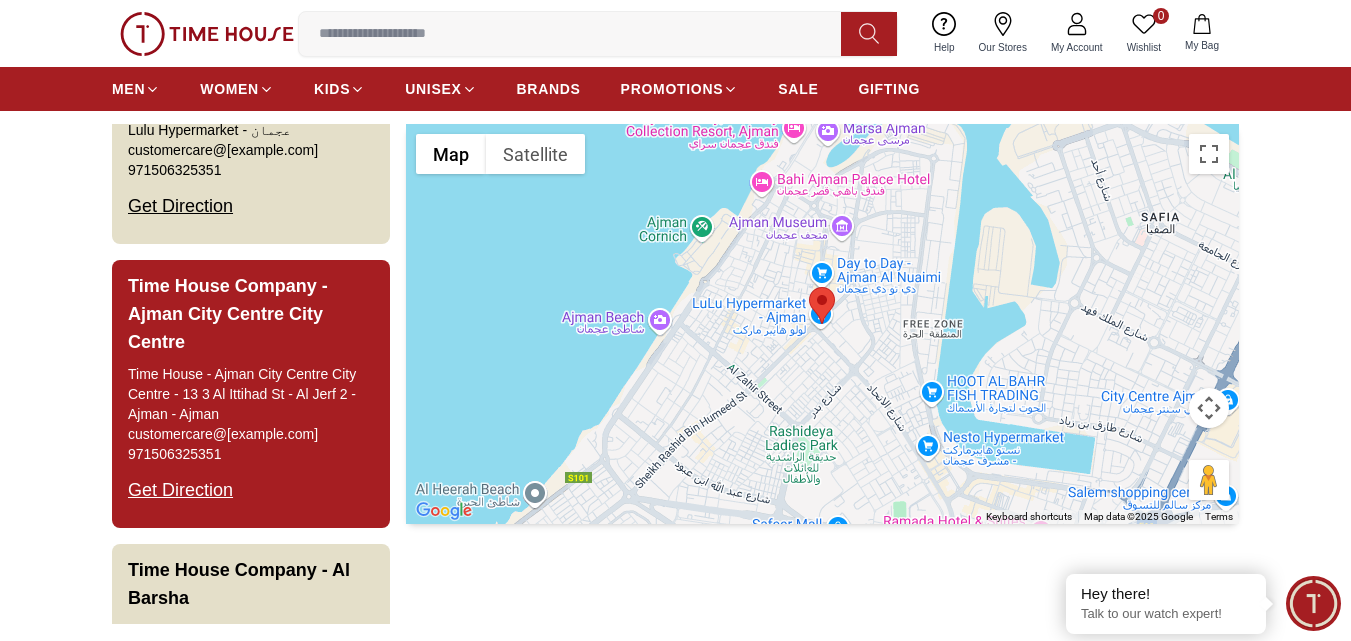 click on "customercare@[example.com]" at bounding box center (223, 434) 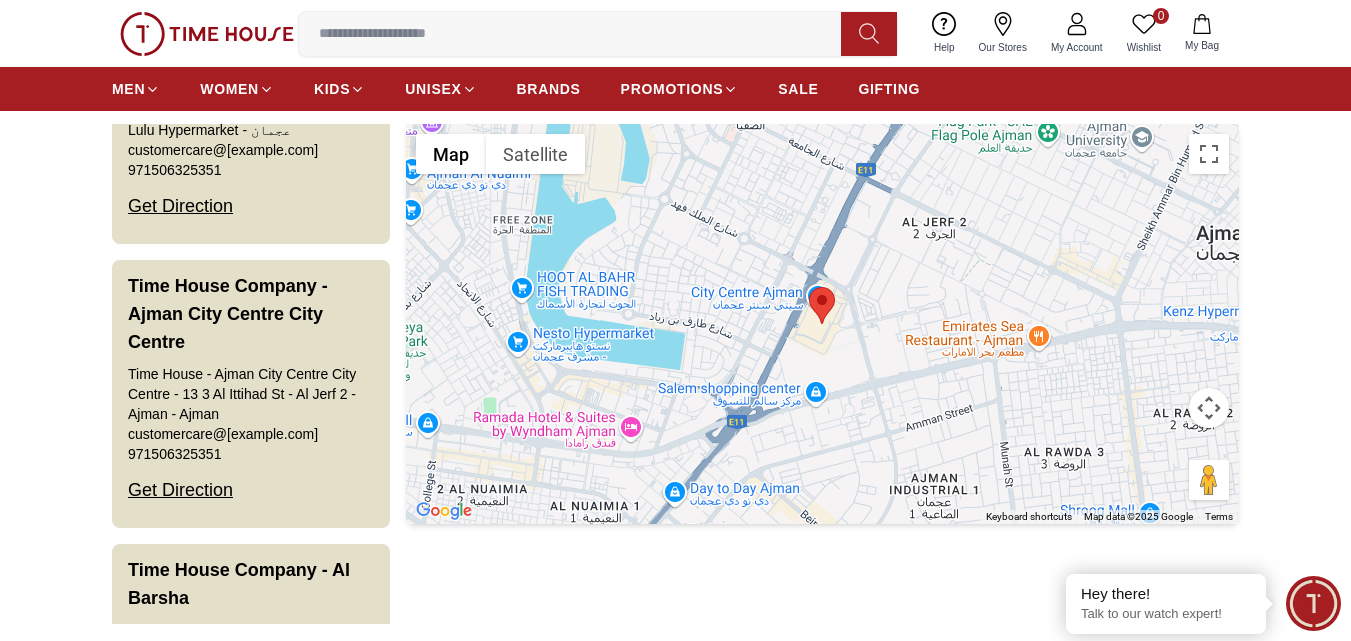 click at bounding box center [822, 324] 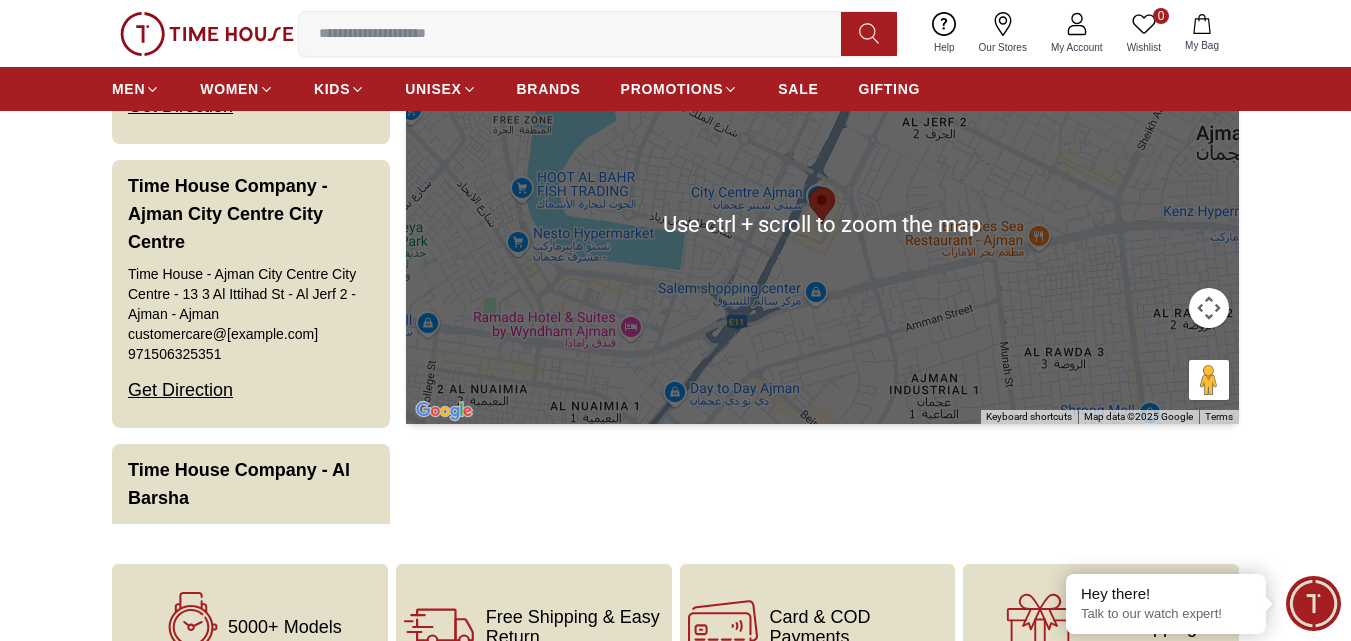 scroll, scrollTop: 100, scrollLeft: 0, axis: vertical 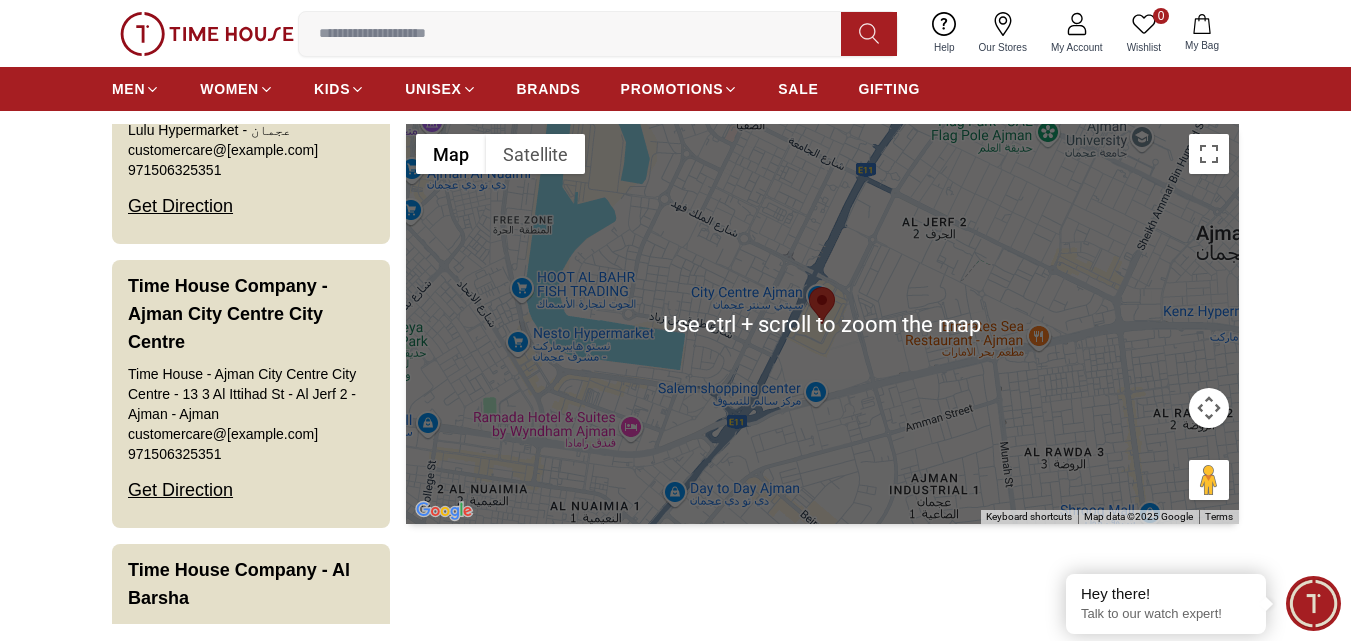 click at bounding box center [822, 305] 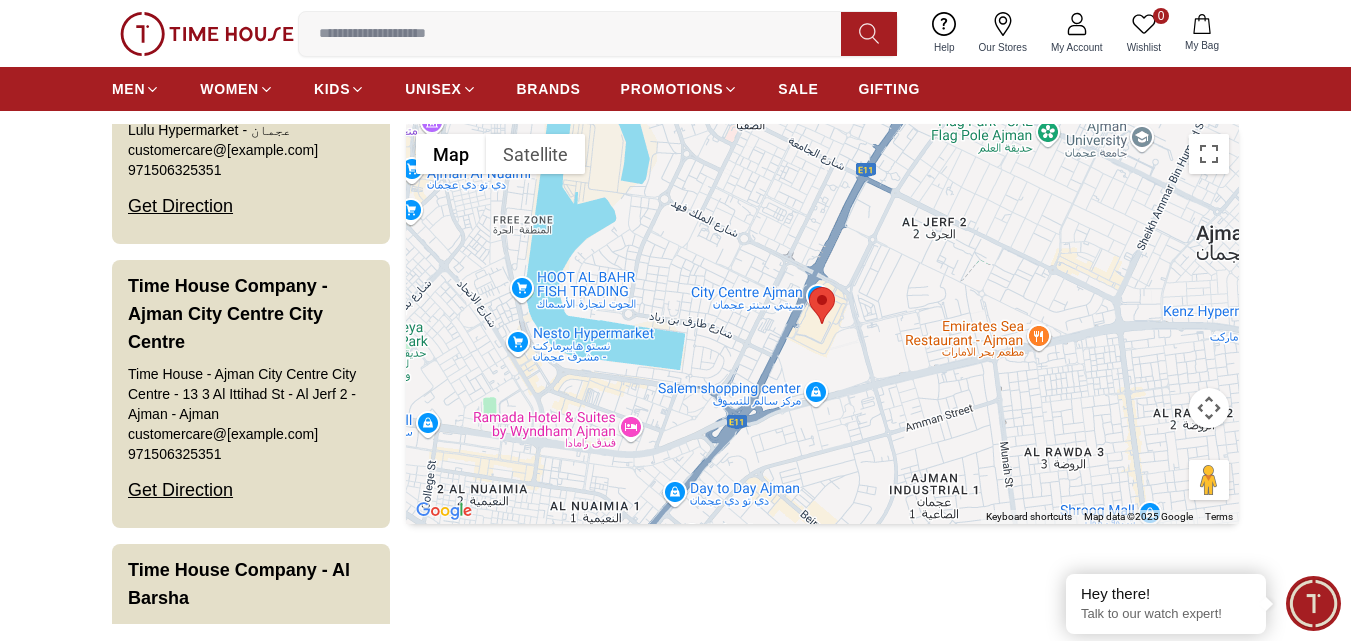 click at bounding box center [822, 324] 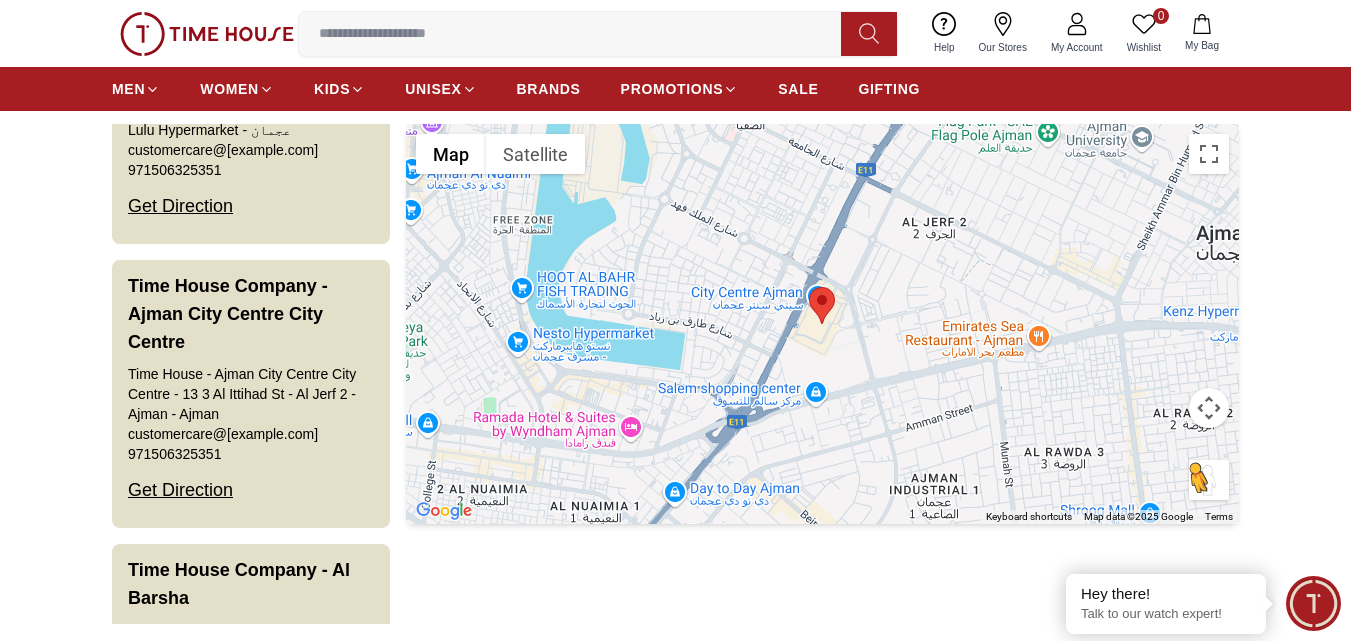 click at bounding box center [1209, 480] 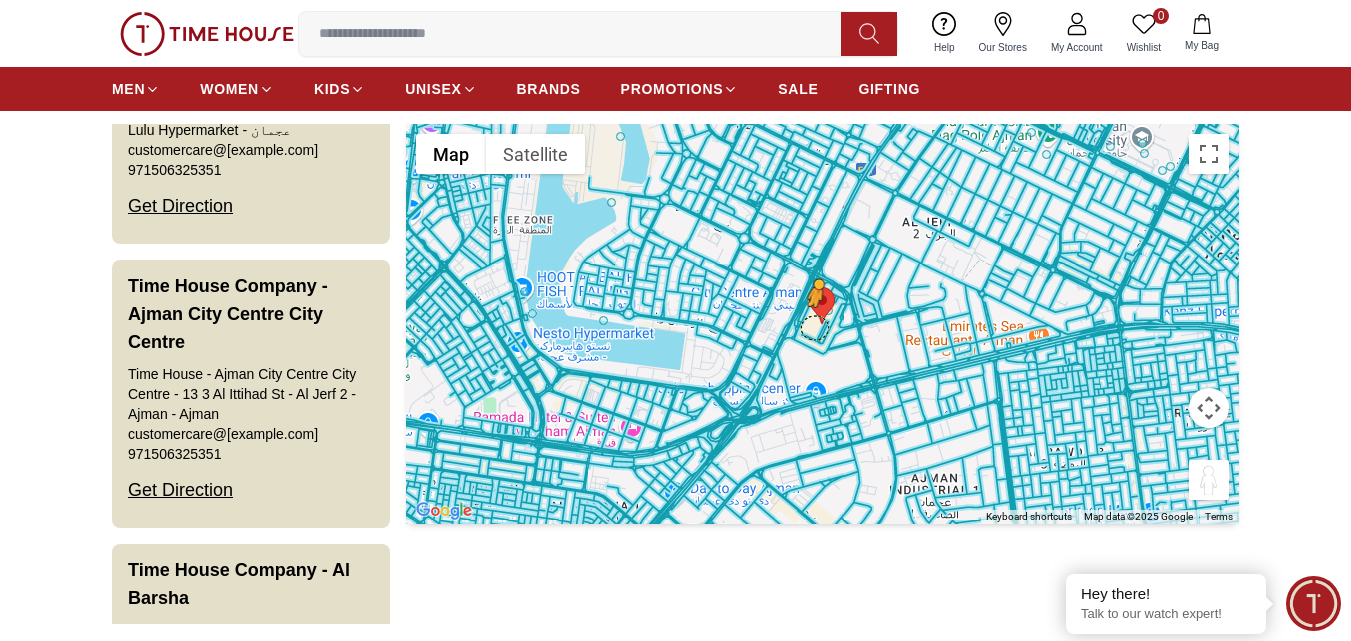 drag, startPoint x: 1197, startPoint y: 473, endPoint x: 823, endPoint y: 329, distance: 400.76428 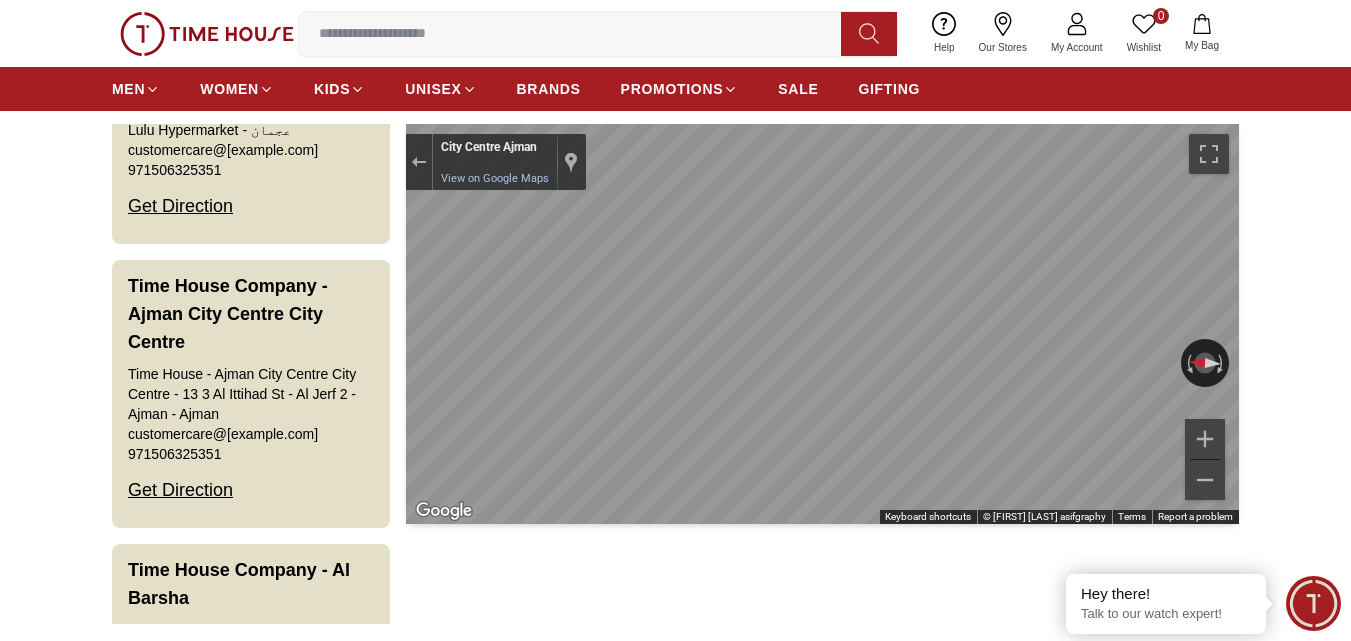 click on "100% Genuine products with International Warranty Shop From UAE | العربية |  Currency   | 0 Wishlist Help Our Stores My Account 0 Wishlist My Bag MEN WOMEN KIDS UNISEX BRANDS PROMOTIONS SALE GIFTING Home Our Stores Time House Company - Ajman 	Time House - Ajman Second Floor, Lulu Hypermarket - عجمان	 customercare@[example.com] [PHONE] Get Direction Time House Company - Ajman City Centre City Centre Time House - Ajman City Centre City Centre - 13 3 Al Ittihad St - Al Jerf 2 - Ajman - Ajman customercare@[example.com] [PHONE] Get Direction Time House Company - Al Barsha Time House - Al Barsha First Floor, Lulu Hypermarket, Al Barsha - Dubai	 customercare@[example.com] [PHONE] Get Direction Time House Company - Al Falah Time House - Al Falah Al Ain Ground Floor, Al Falah Plaza, Al Ain - Abu Dhabi customercare@[example.com] [PHONE] Get Direction Time House Company - Al Qusais customercare@[example.com] [PHONE] Get Direction ← →" at bounding box center (675, 652) 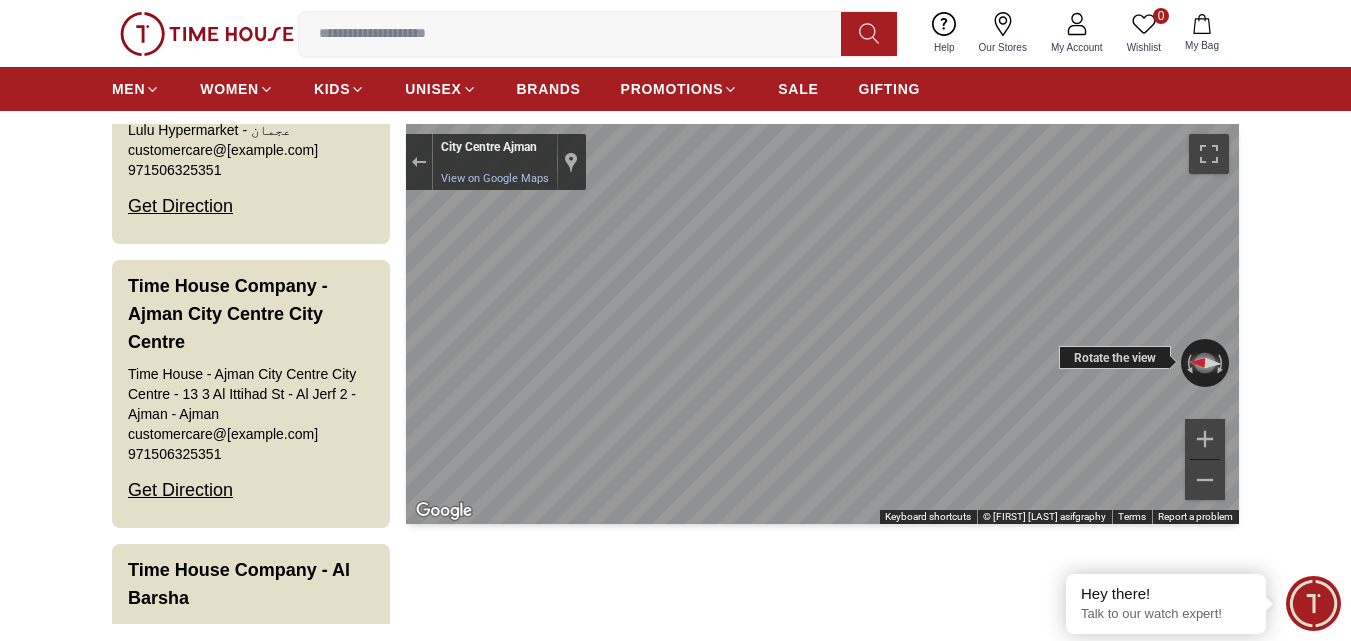click at bounding box center [1204, 363] 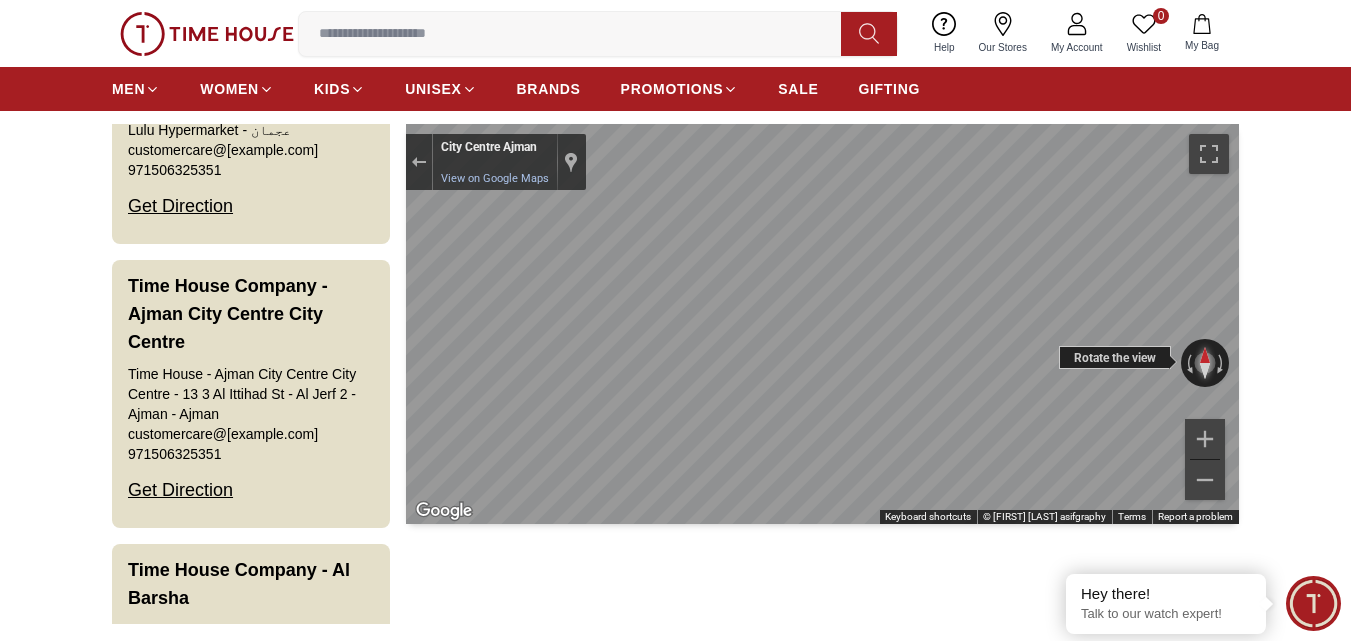 click at bounding box center [1205, 363] 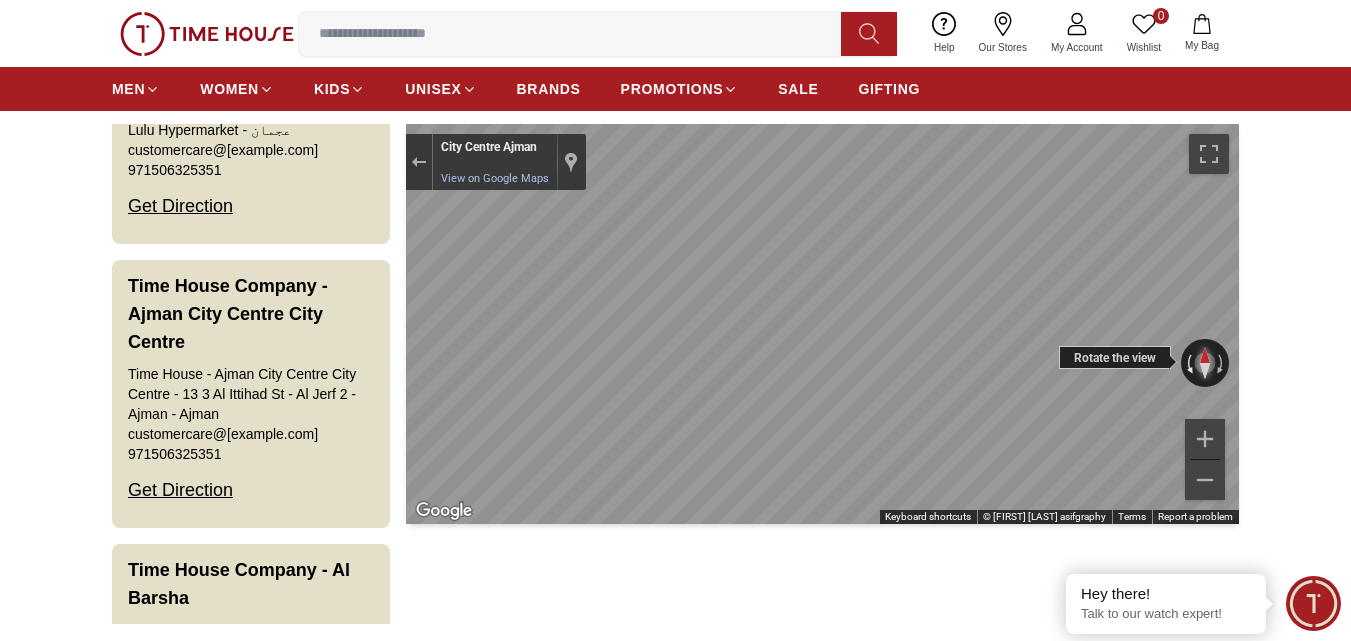 drag, startPoint x: 1194, startPoint y: 369, endPoint x: 1213, endPoint y: 382, distance: 23.021729 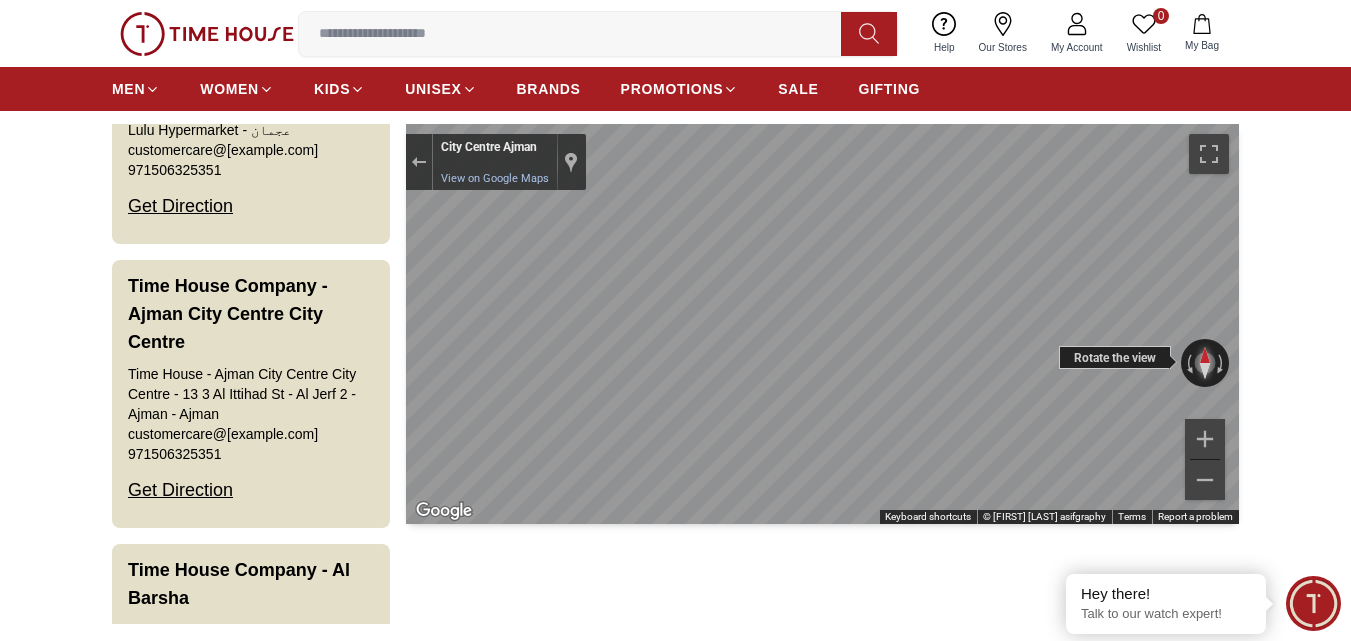 click at bounding box center [1205, 363] 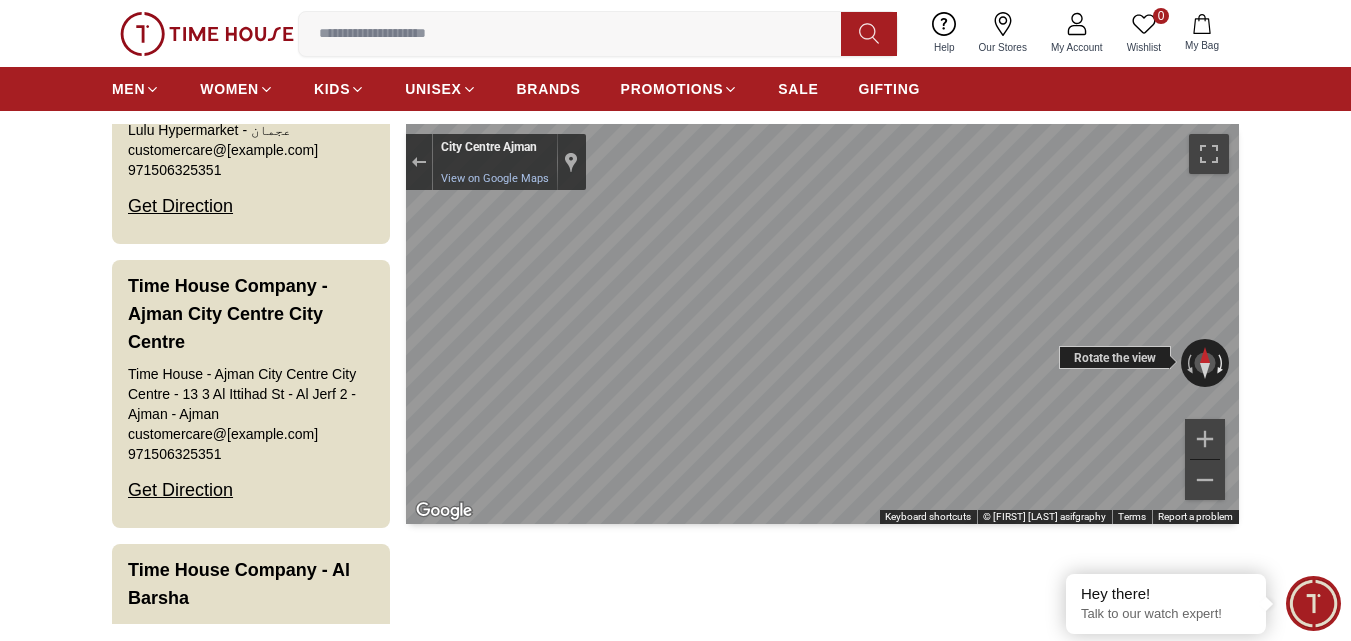 click at bounding box center [1222, 363] 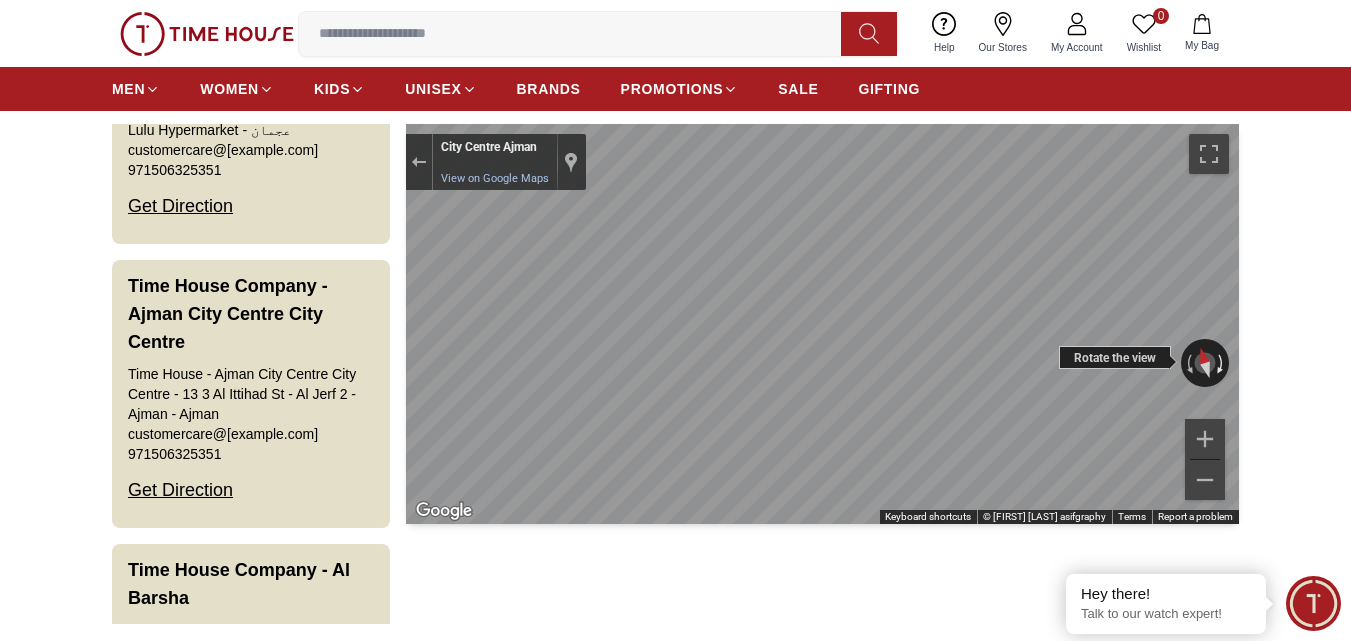 click at bounding box center [1222, 363] 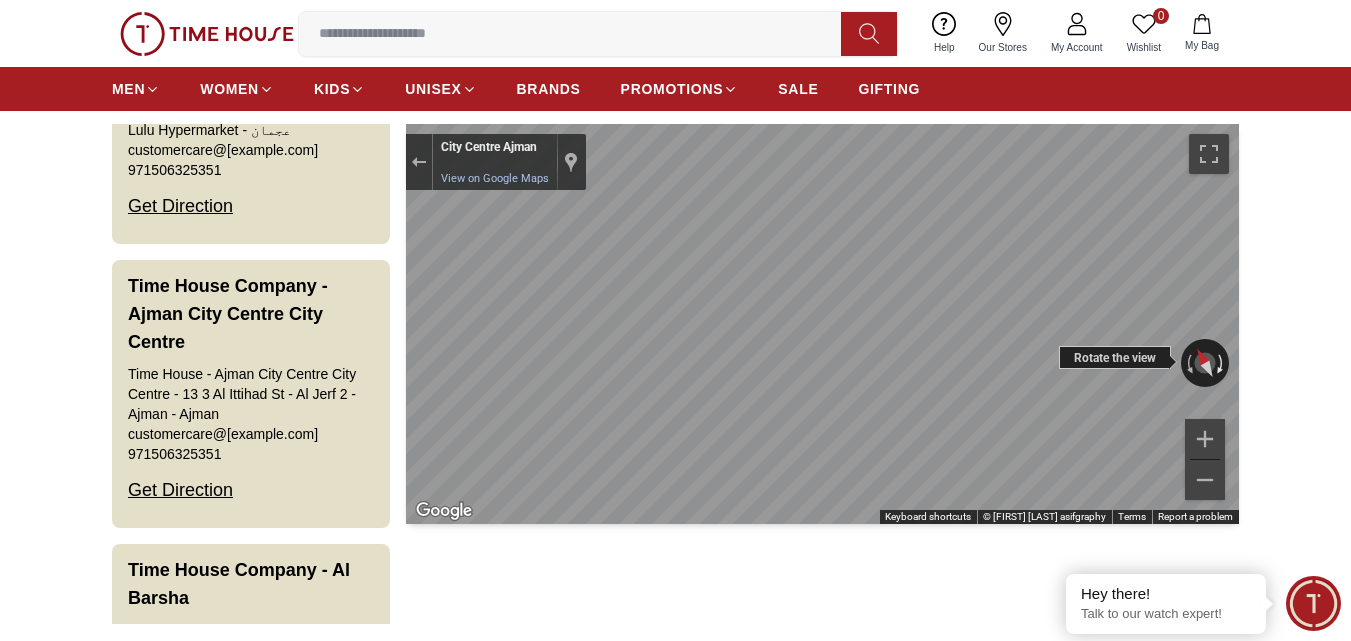 click at bounding box center [1222, 363] 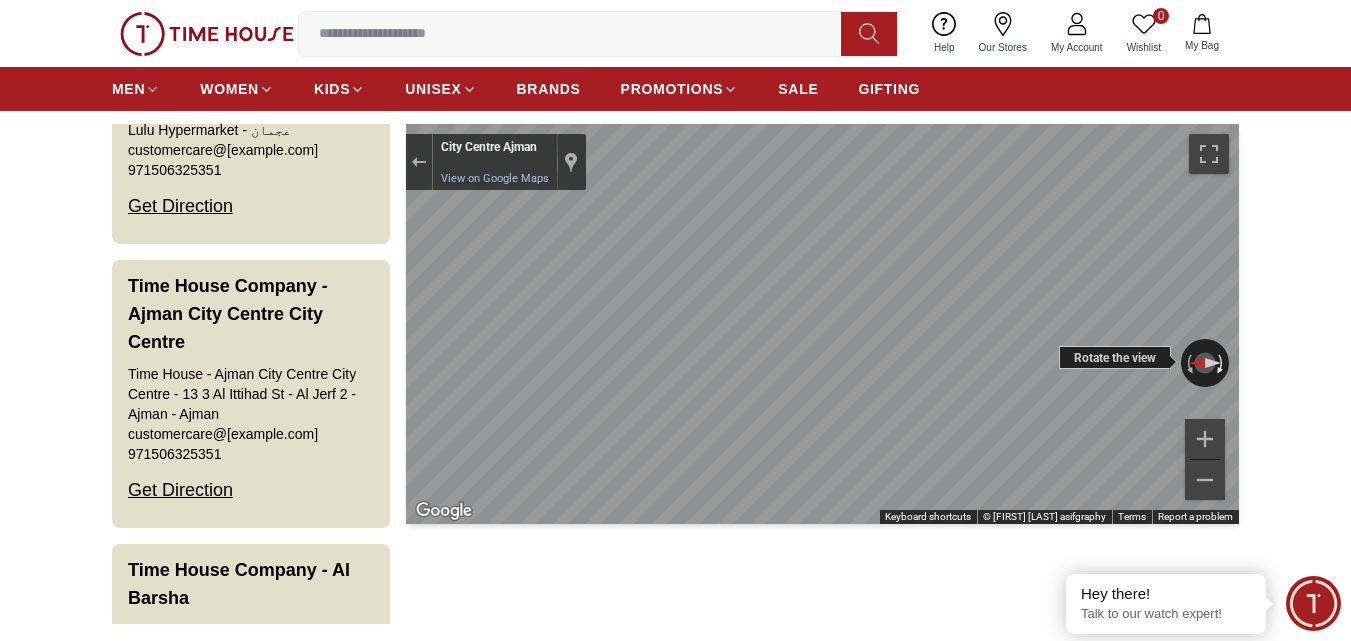 click at bounding box center [1222, 363] 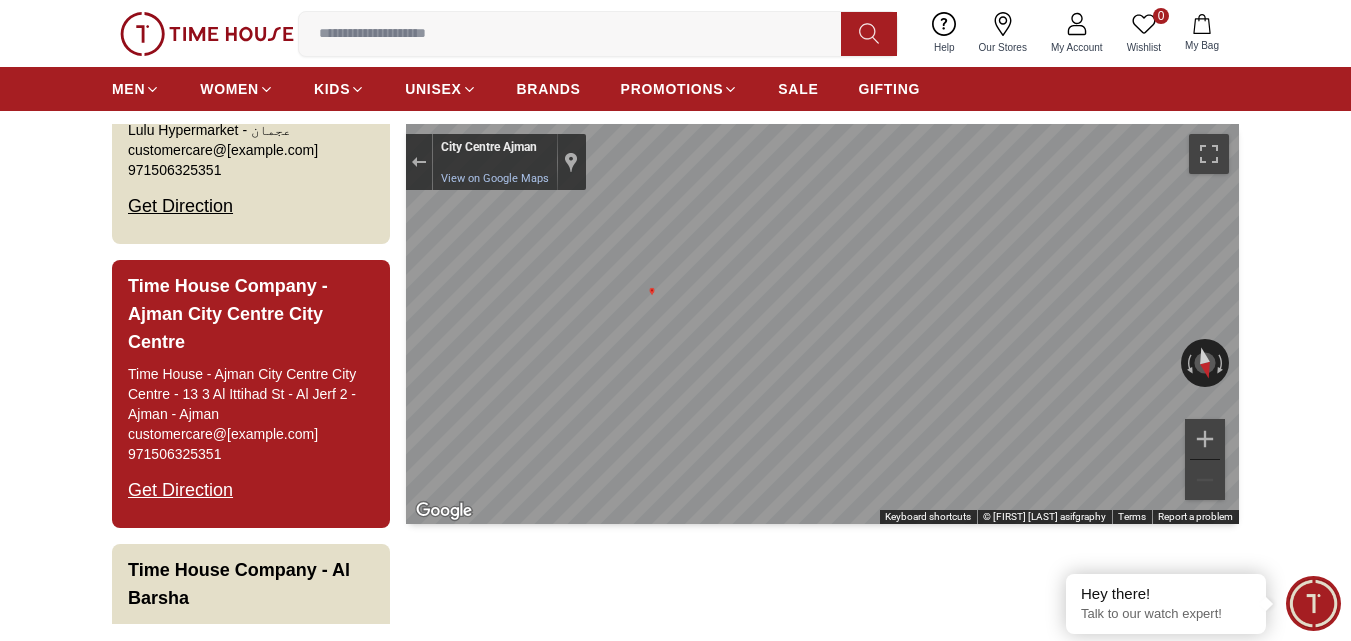 click on "Time House Company - Ajman 	Time House - Ajman Second Floor, Lulu Hypermarket - عجمان	 customercare@[example.com] [PHONE] Get Direction Time House Company - Ajman City Centre City Centre Time House - Ajman City Centre City Centre - 13 3 Al Ittihad St - Al Jerf 2 - Ajman - Ajman customercare@[example.com] [PHONE] Get Direction Time House Company - Al Barsha Time House - Al Barsha First Floor, Lulu Hypermarket, Al Barsha - Dubai	 customercare@[example.com] [PHONE] Get Direction Time House Company - Al Falah Time House - Al Falah Al Ain Ground Floor, Al Falah Plaza, Al Ain - Abu Dhabi customercare@[example.com] [PHONE] Get Direction Time House Company - Al Qusais Time House - Al Qusais Ground floor, Lulu Hypermarket, Al Qusais - Dubai customercare@[example.com] [PHONE] Get Direction Time House Company - Al Qusais br.s Time House - Al Qusais Br.2 Amman Street, Al Qusais, Dubai - Dubai	Duplicate	 customercare@[example.com] [PHONE] ← →" at bounding box center (675, 374) 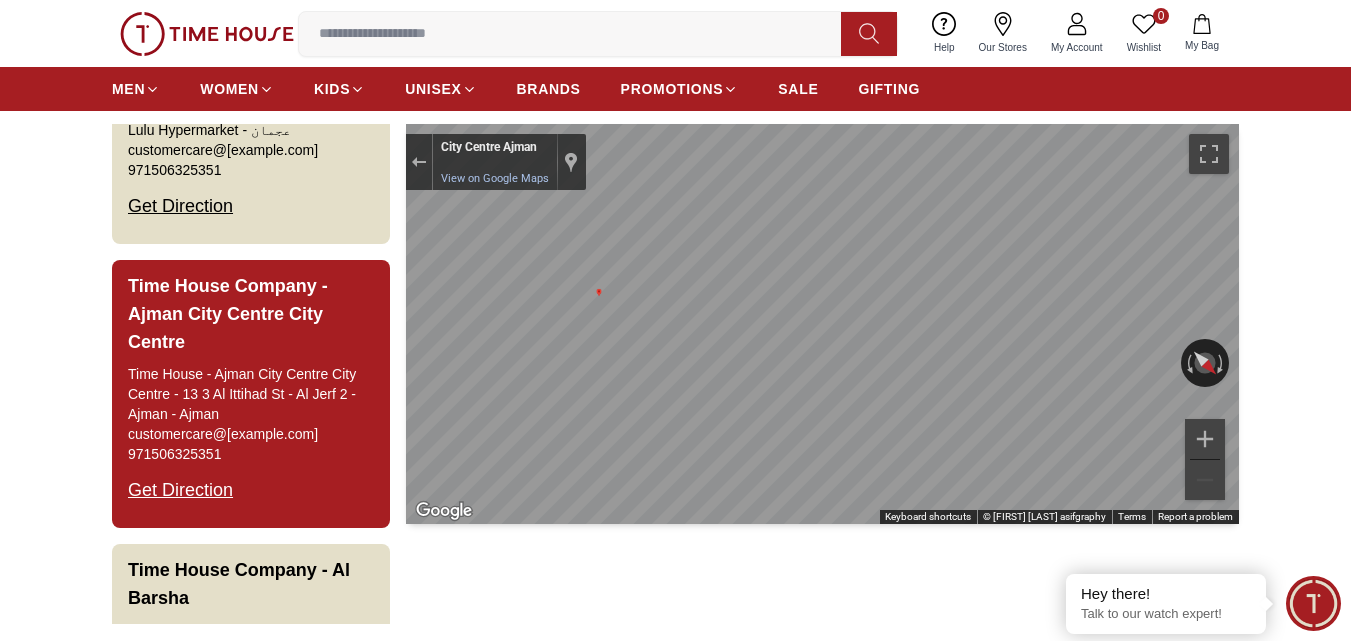 click on "Time House Company - Ajman 	Time House - Ajman Second Floor, Lulu Hypermarket - عجمان	 customercare@[example.com] [PHONE] Get Direction Time House Company - Ajman City Centre City Centre Time House - Ajman City Centre City Centre - 13 3 Al Ittihad St - Al Jerf 2 - Ajman - Ajman customercare@[example.com] [PHONE] Get Direction Time House Company - Al Barsha Time House - Al Barsha First Floor, Lulu Hypermarket, Al Barsha - Dubai	 customercare@[example.com] [PHONE] Get Direction Time House Company - Al Falah Time House - Al Falah Al Ain Ground Floor, Al Falah Plaza, Al Ain - Abu Dhabi customercare@[example.com] [PHONE] Get Direction Time House Company - Al Qusais Time House - Al Qusais Ground floor, Lulu Hypermarket, Al Qusais - Dubai customercare@[example.com] [PHONE] Get Direction Time House Company - Al Qusais br.s Time House - Al Qusais Br.2 Amman Street, Al Qusais, Dubai - Dubai	Duplicate	 customercare@[example.com] [PHONE] ← →" at bounding box center (675, 374) 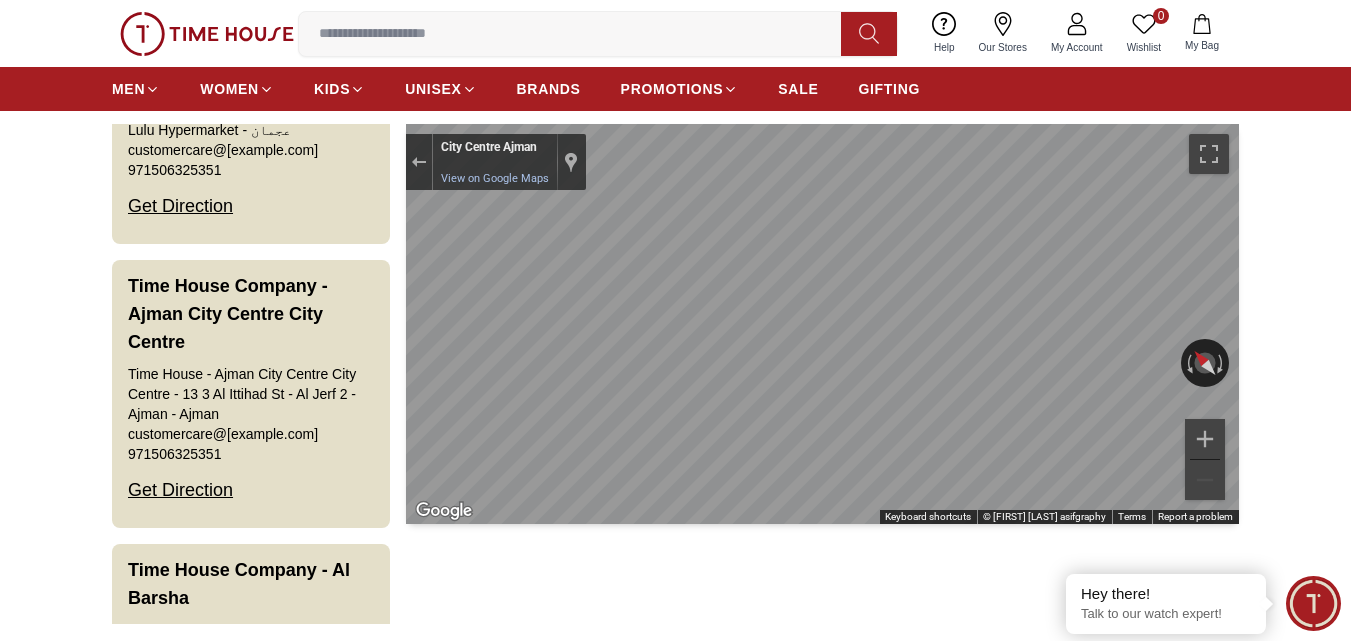 click on "Time House Company - Ajman 	Time House - Ajman Second Floor, Lulu Hypermarket - عجمان	 customercare@[example.com] [PHONE] Get Direction Time House Company - Ajman City Centre City Centre Time House - Ajman City Centre City Centre - 13 3 Al Ittihad St - Al Jerf 2 - Ajman - Ajman customercare@[example.com] [PHONE] Get Direction Time House Company - Al Barsha Time House - Al Barsha First Floor, Lulu Hypermarket, Al Barsha - Dubai	 customercare@[example.com] [PHONE] Get Direction Time House Company - Al Falah Time House - Al Falah Al Ain Ground Floor, Al Falah Plaza, Al Ain - Abu Dhabi customercare@[example.com] [PHONE] Get Direction Time House Company - Al Qusais Time House - Al Qusais Ground floor, Lulu Hypermarket, Al Qusais - Dubai customercare@[example.com] [PHONE] Get Direction Time House Company - Al Qusais br.s Time House - Al Qusais Br.2 Amman Street, Al Qusais, Dubai - Dubai	Duplicate	 customercare@[example.com] [PHONE] ← →" at bounding box center [675, 374] 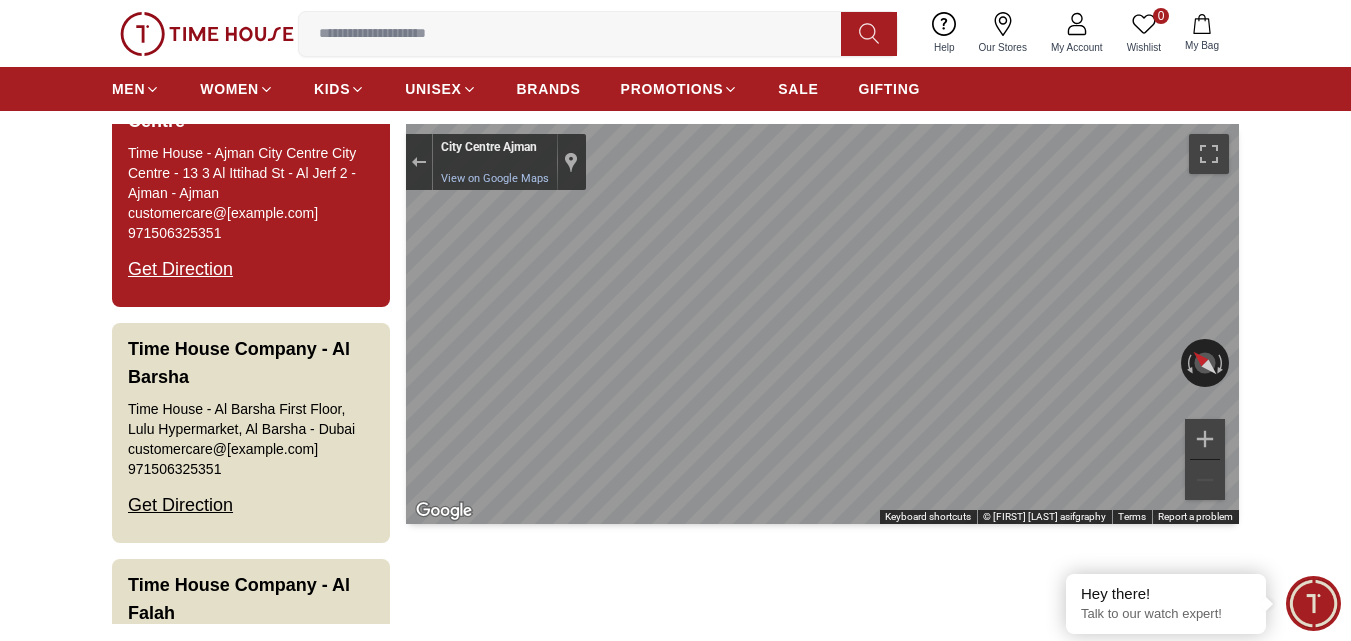 scroll, scrollTop: 400, scrollLeft: 0, axis: vertical 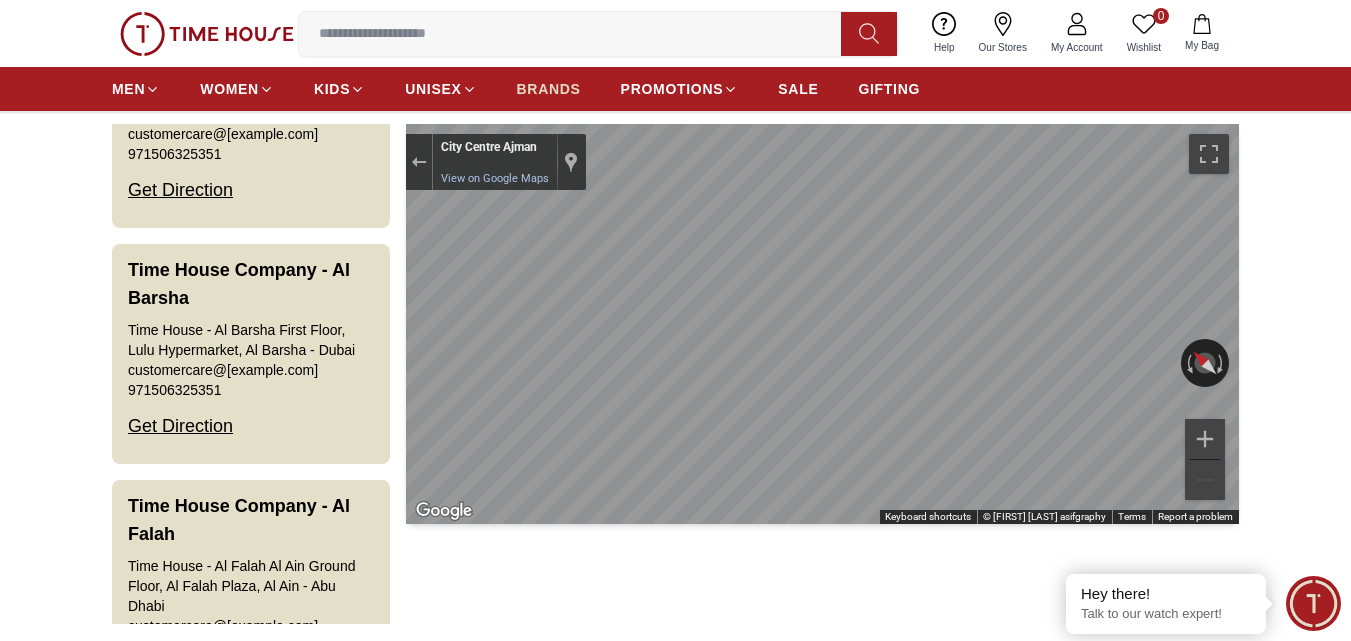 click on "BRANDS" at bounding box center (549, 89) 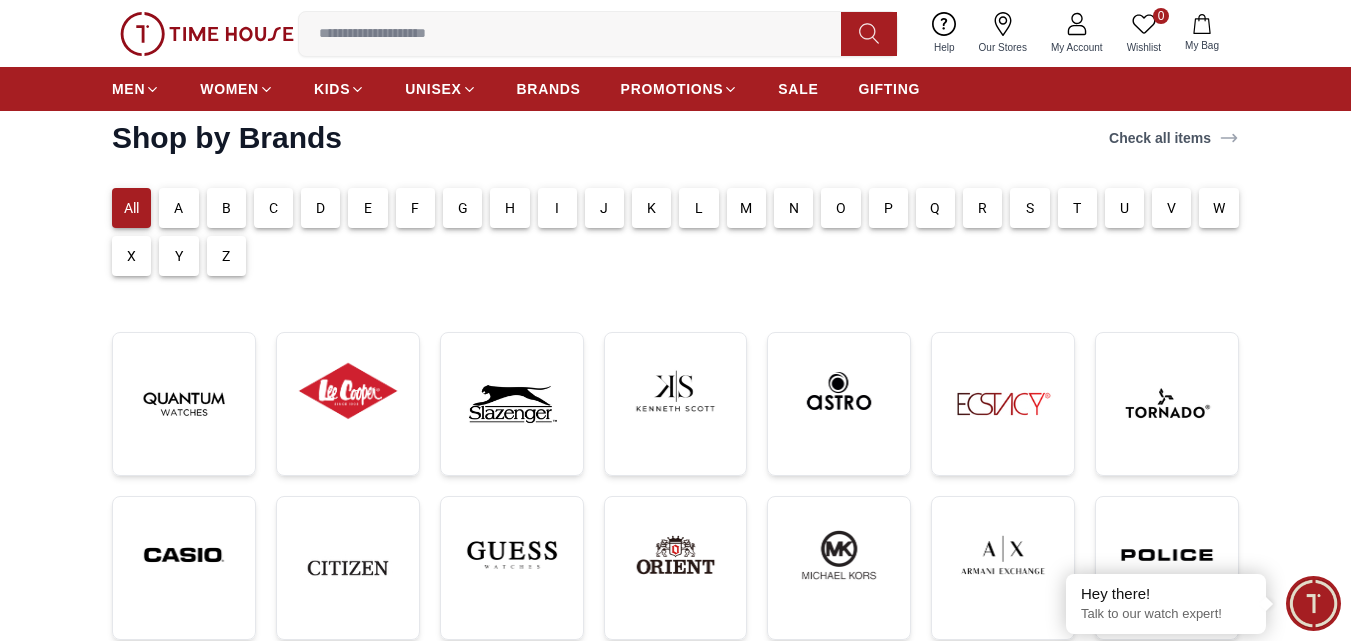 click on "T" at bounding box center [1077, 208] 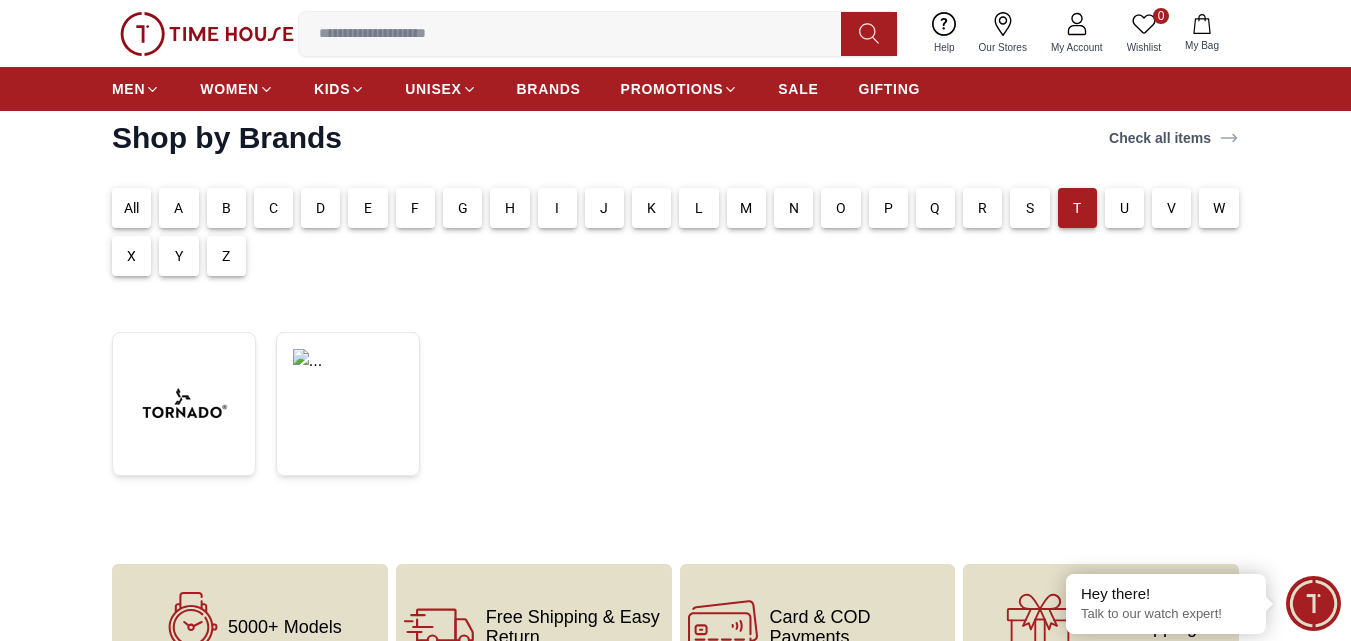 click on "A" at bounding box center [178, 208] 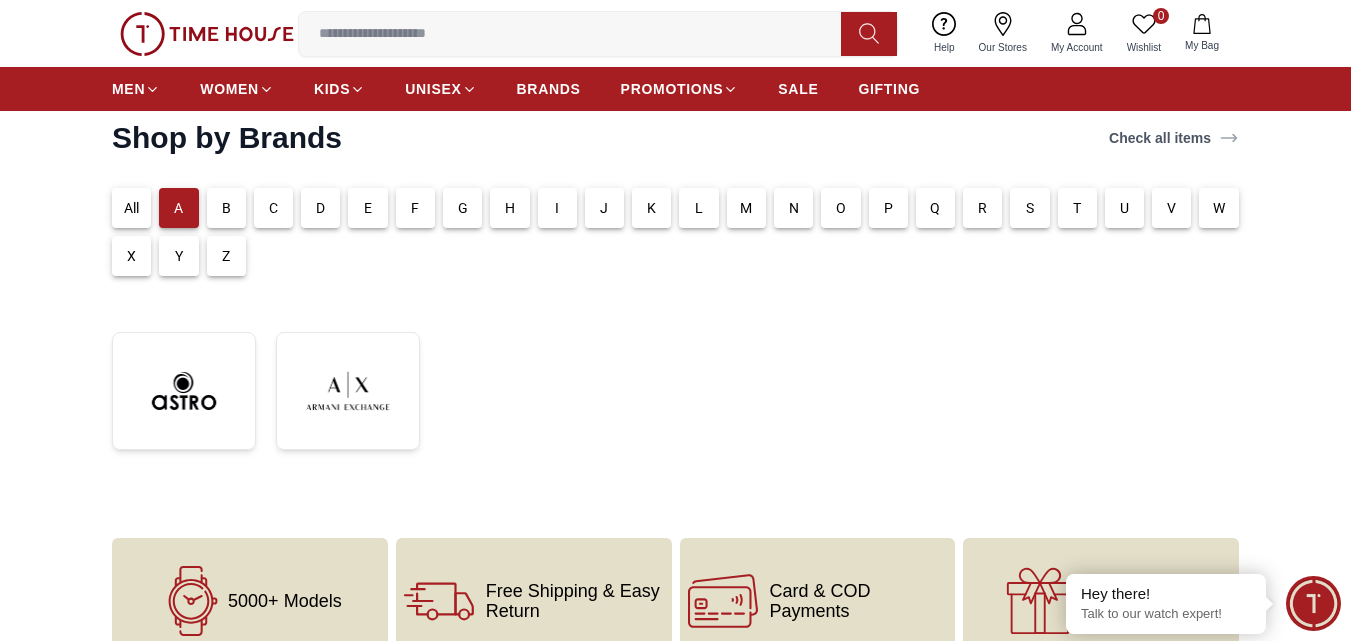 click on "C" at bounding box center (273, 208) 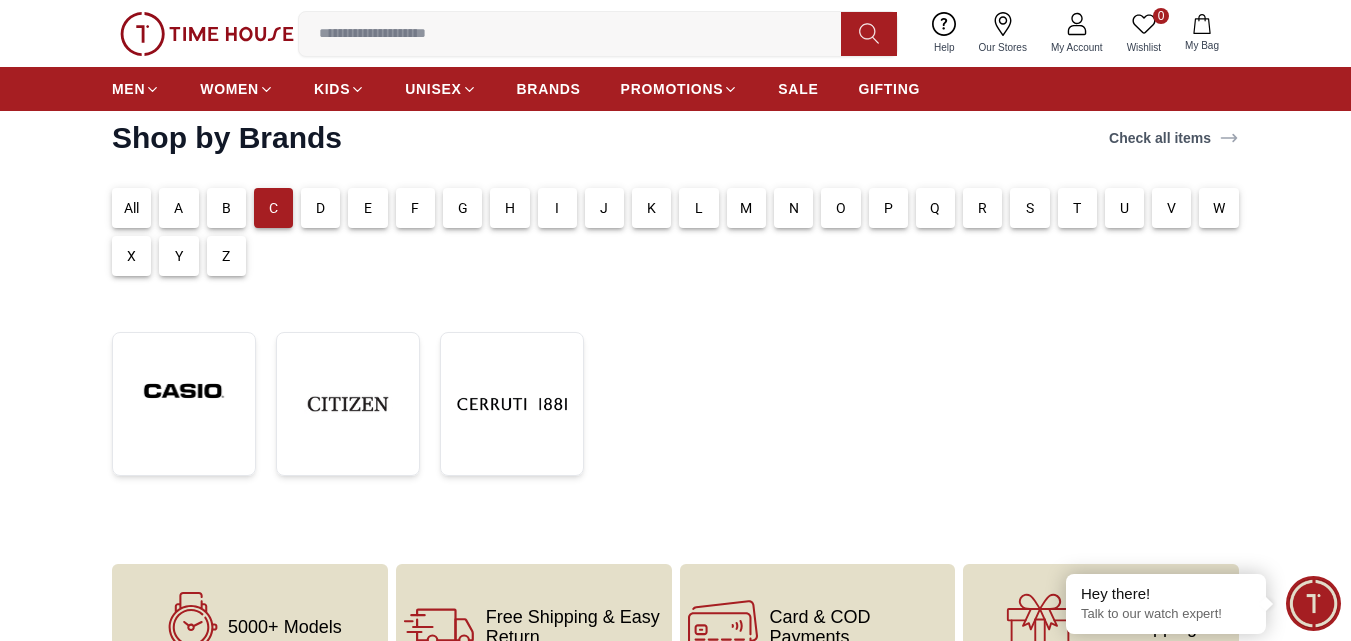 click on "D" at bounding box center [320, 208] 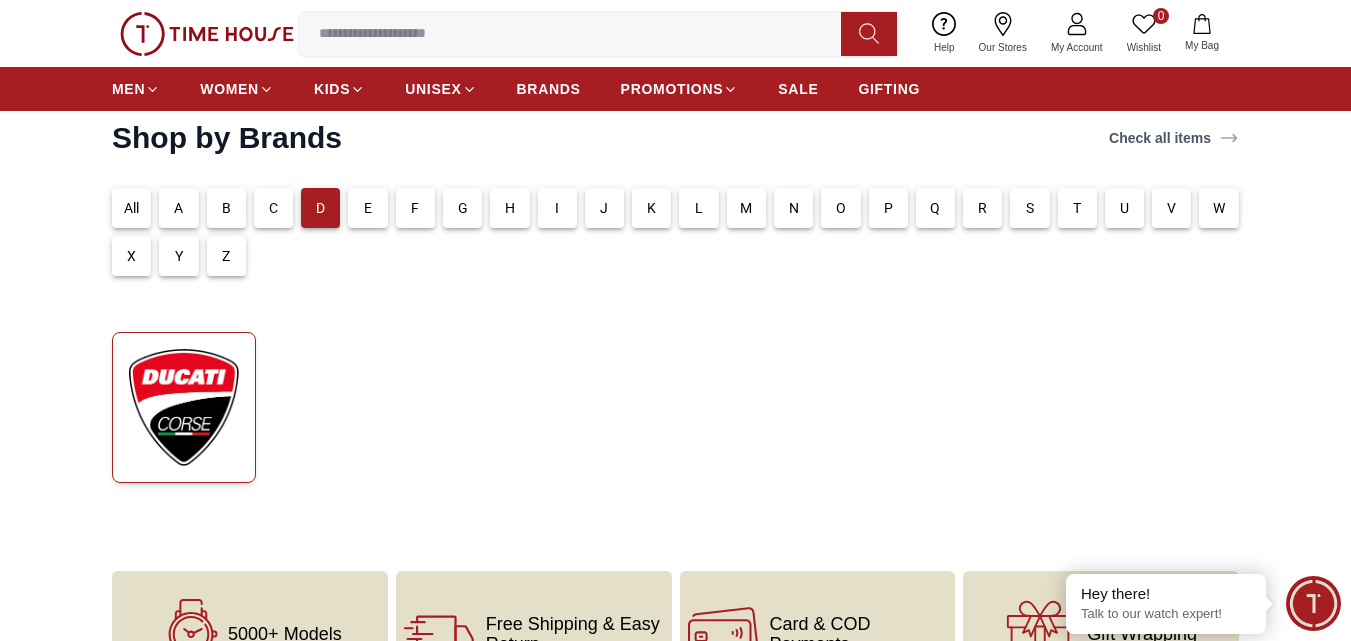 click at bounding box center [184, 407] 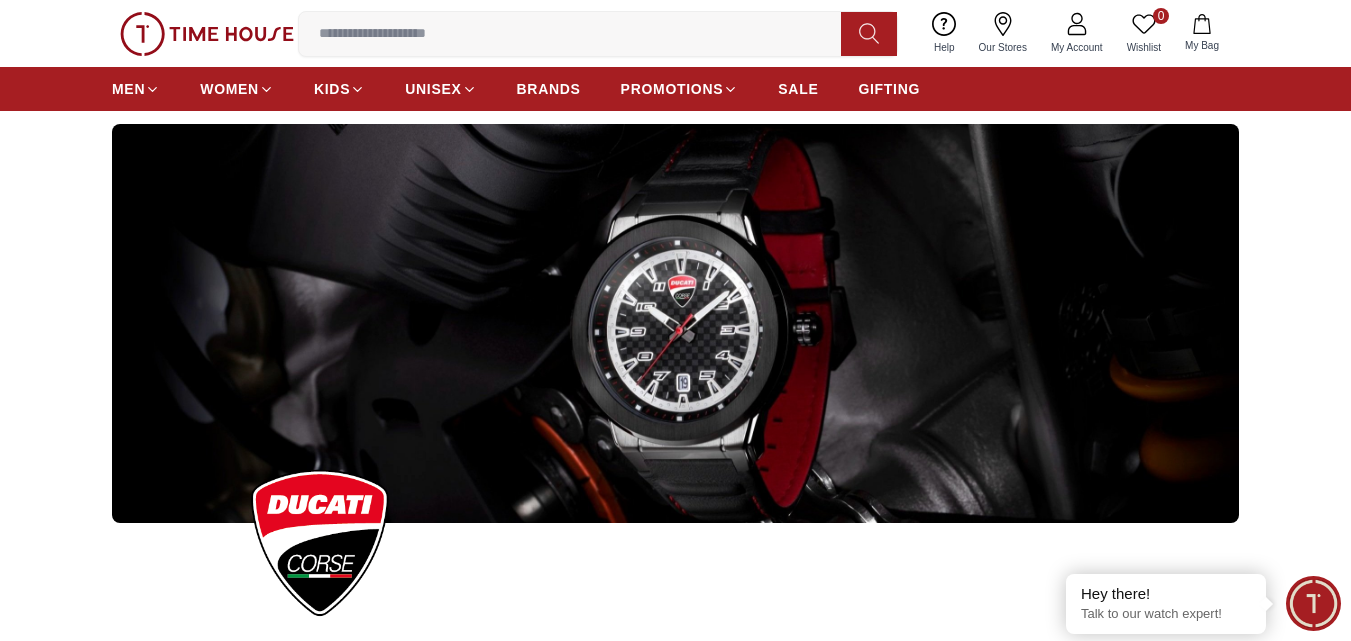 scroll, scrollTop: 0, scrollLeft: 0, axis: both 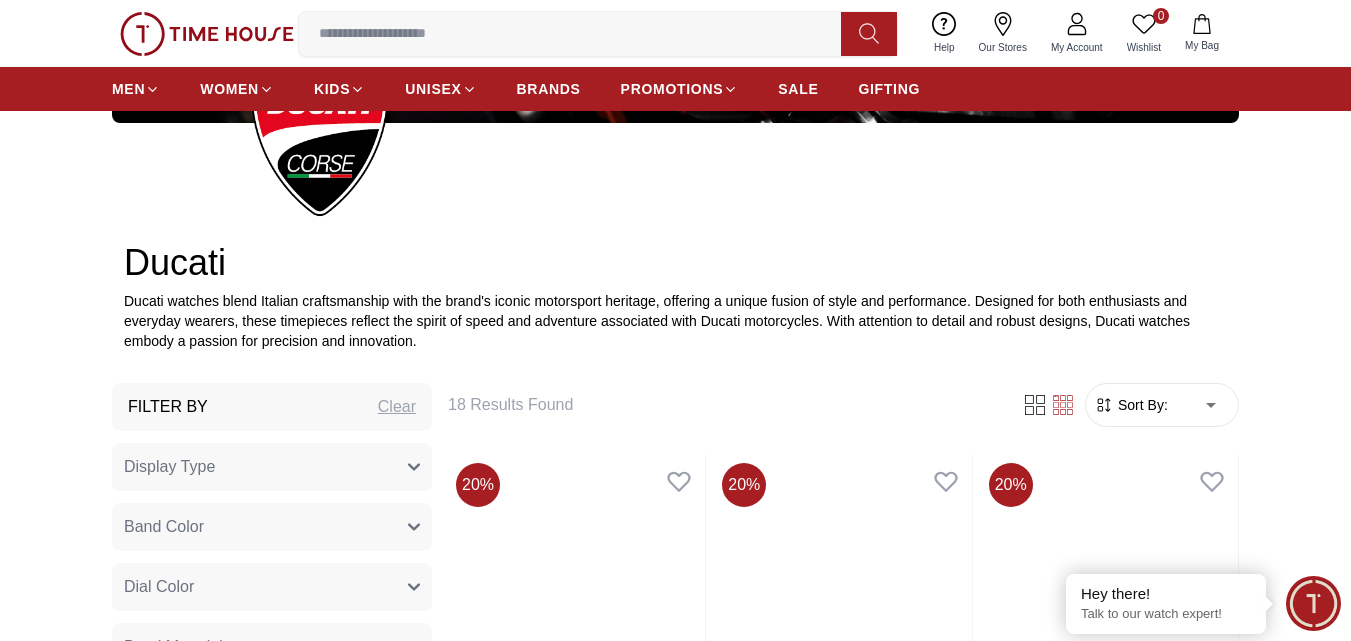click on "100% Genuine products with International Warranty Shop From UAE | العربية |  Currency   | 0 Wishlist Help Our Stores My Account 0 Wishlist My Bag MEN WOMEN KIDS UNISEX BRANDS PROMOTIONS SALE GIFTING Home Ducati Ducati Ducati watches blend Italian craftsmanship with the brand's iconic motorsport heritage, offering a unique fusion of style and performance. Designed for both enthusiasts and everyday wearers, these timepieces reflect the spirit of speed and adventure associated with Ducati motorcycles. With attention to detail and robust designs, Ducati watches embody a passion for precision and innovation.    Filter By Clear Display Type Analog Multi Function Chronograph Band Color Black Grey Black & Blue Balck Tan Color Black Plated (Or) Black Color Red & Black Brown Plated (Or) Brown Color Black And Golden Black And Silver Black & Black Dial Color Black Grey Black White Black With Cuts Black Sunray Blue With Lines Blue & Gun Black & Grey Band Material Silicone Genuine Leather Watch Type Men" at bounding box center [675, 2002] 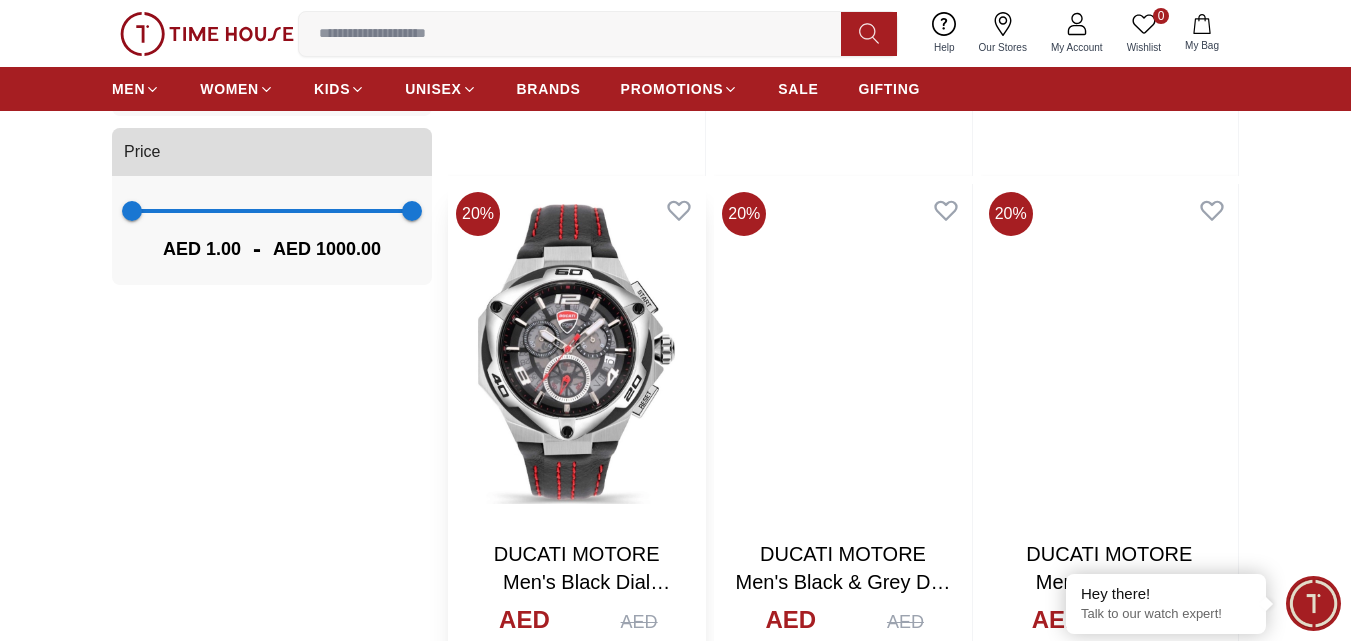 scroll, scrollTop: 1300, scrollLeft: 0, axis: vertical 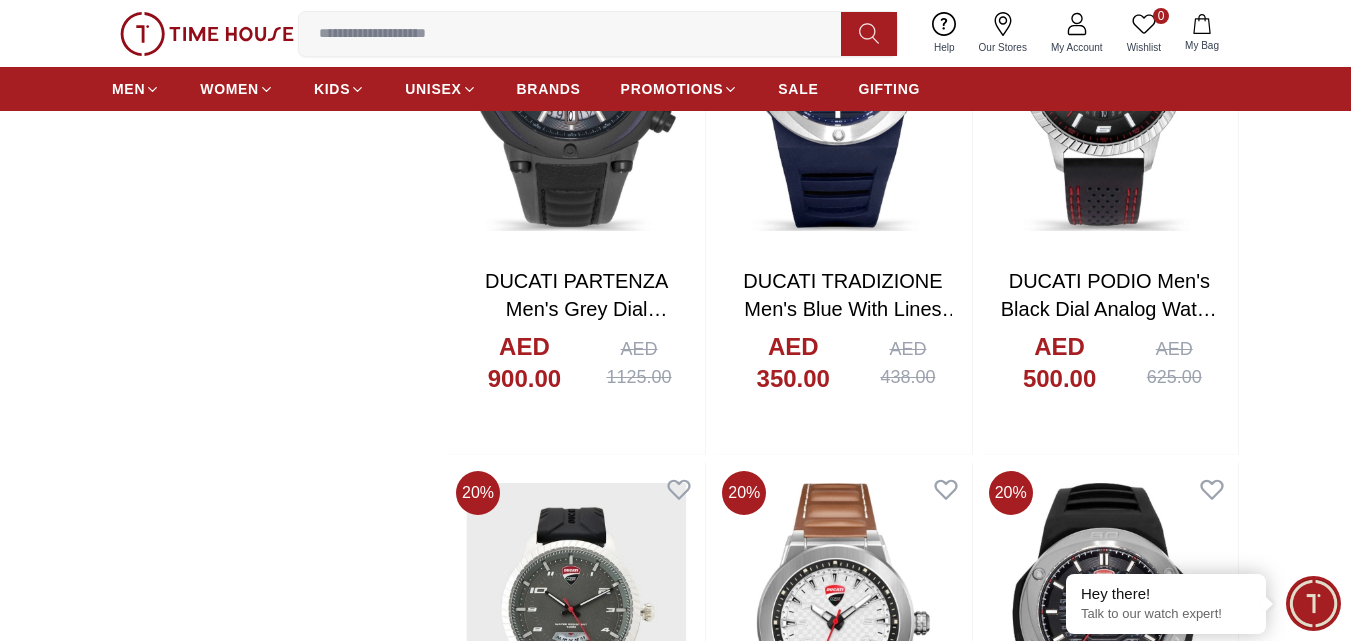 click on "AED 1125.00" at bounding box center (639, 363) 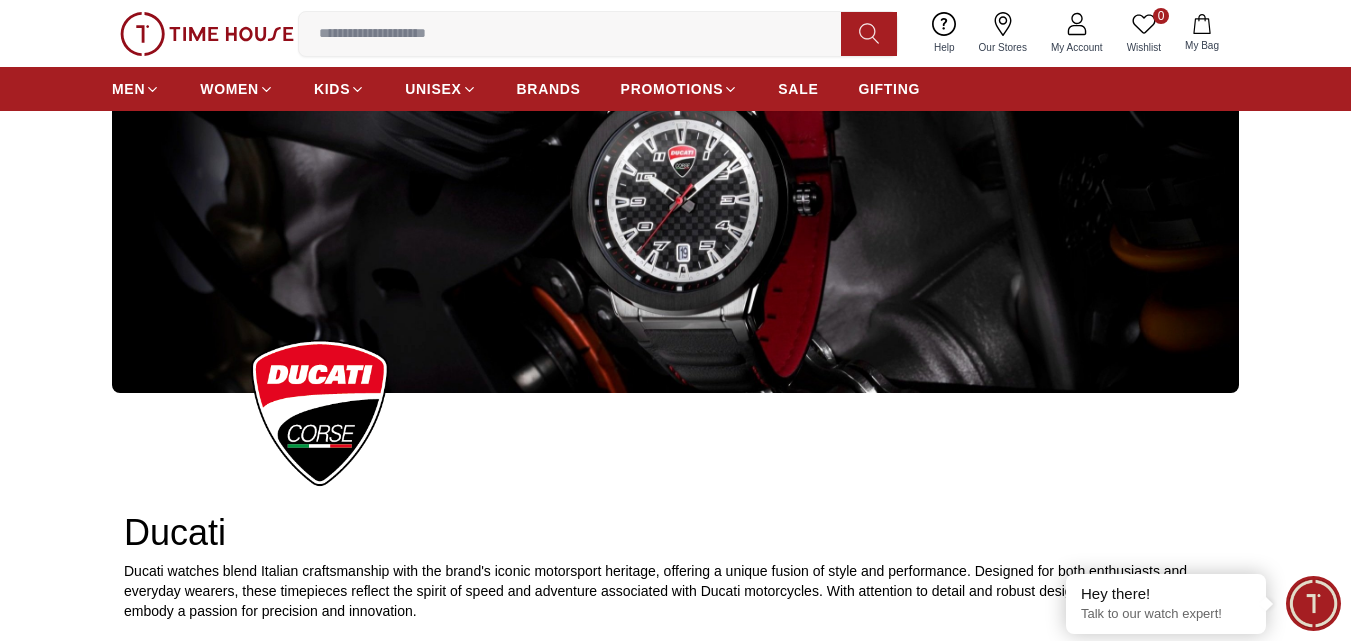 scroll, scrollTop: 200, scrollLeft: 0, axis: vertical 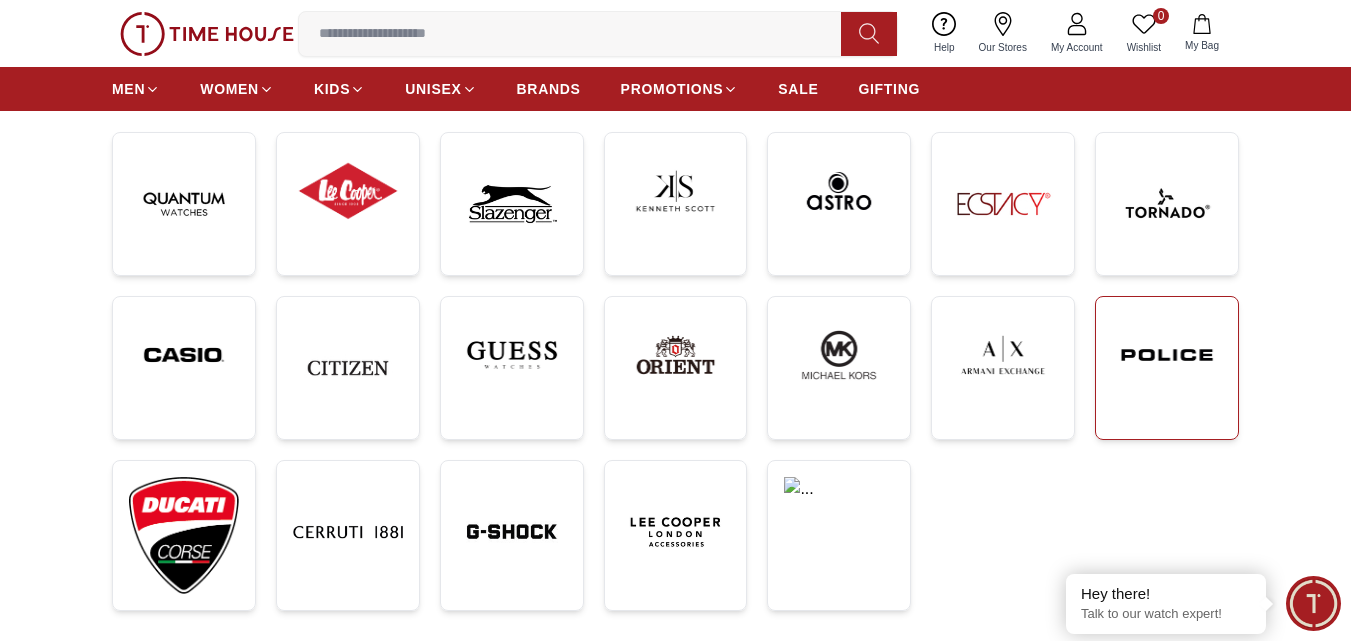 click at bounding box center [1167, 368] 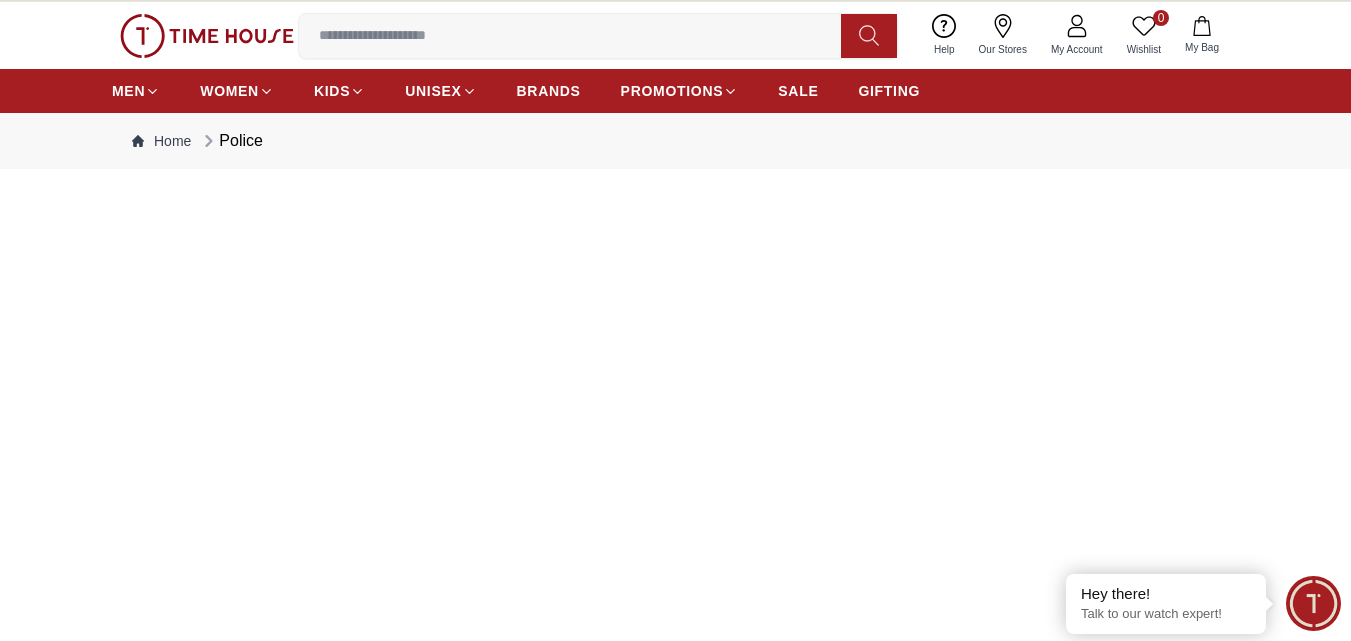 scroll, scrollTop: 0, scrollLeft: 0, axis: both 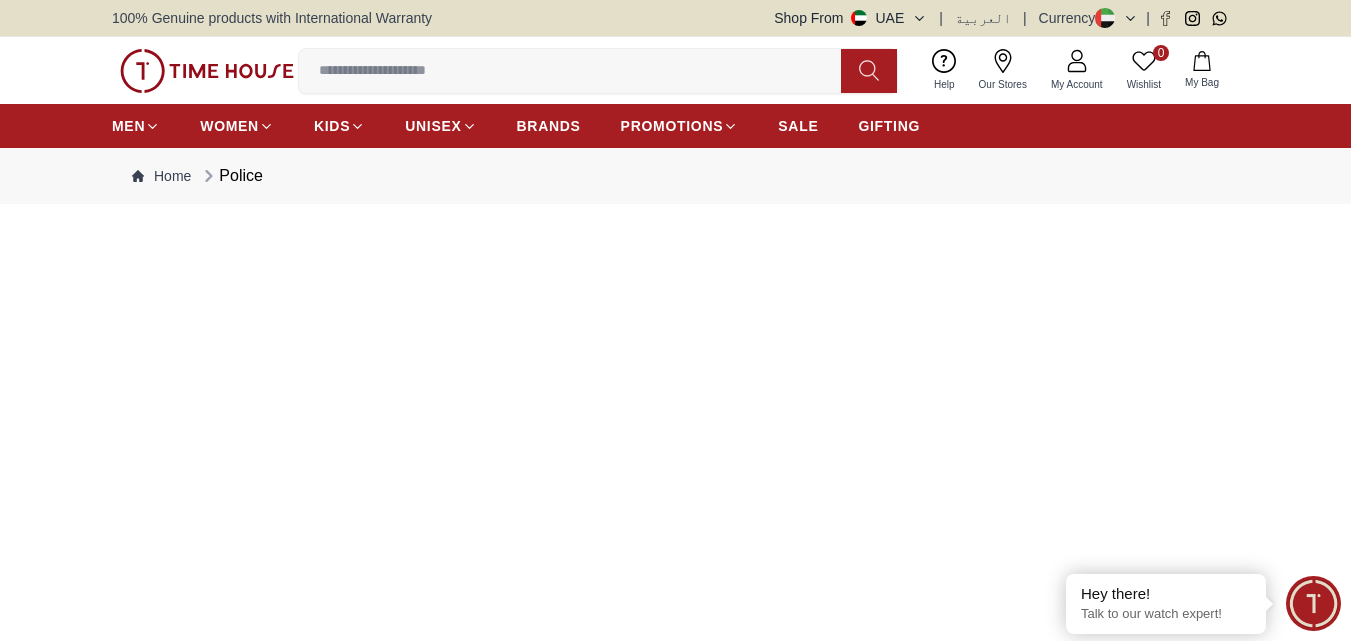 click at bounding box center (675, 444) 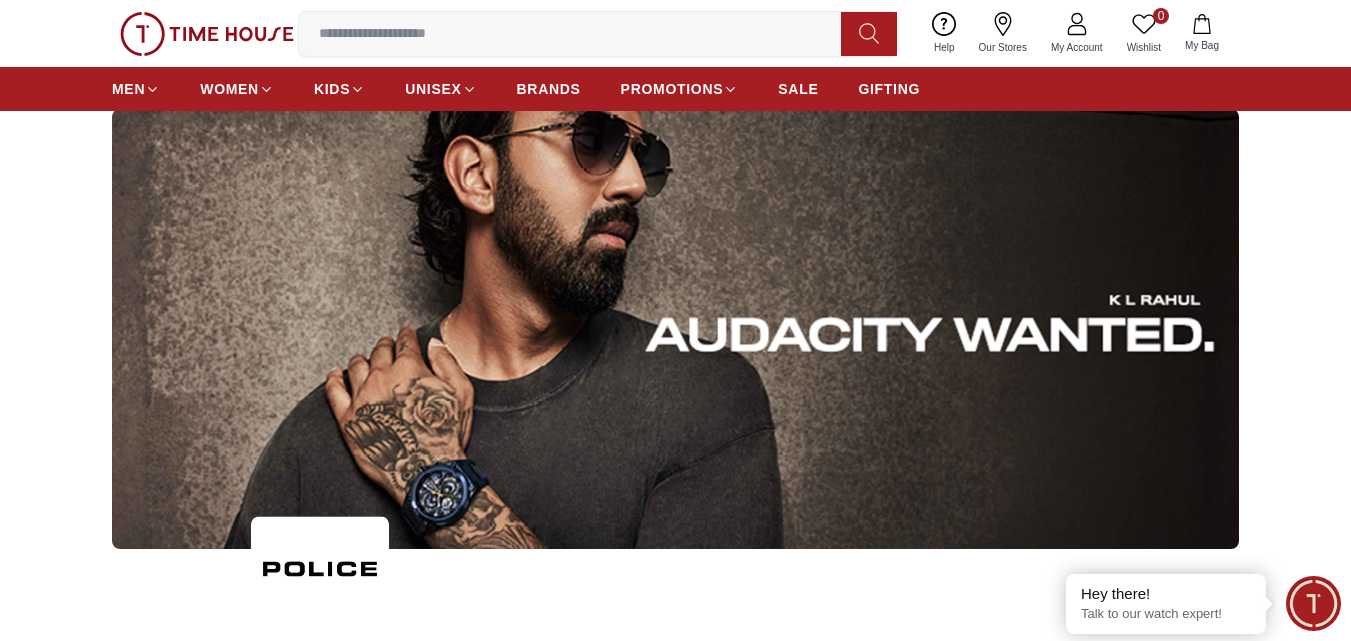 scroll, scrollTop: 0, scrollLeft: 0, axis: both 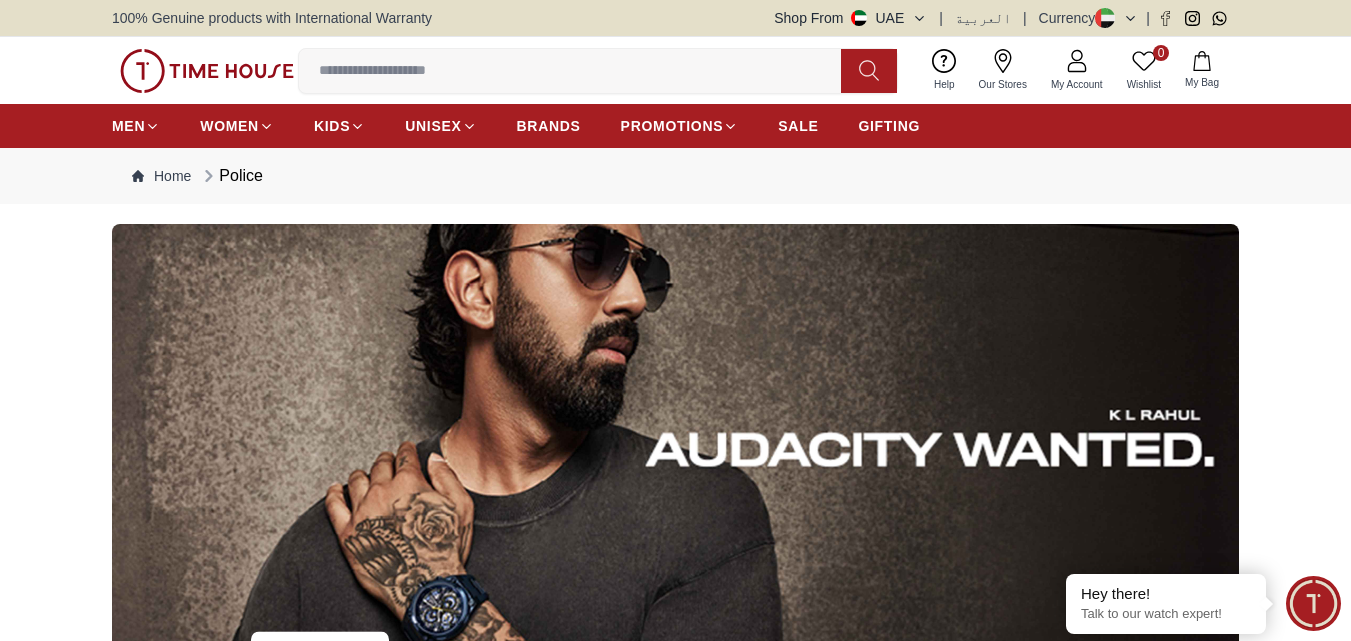 click at bounding box center [675, 444] 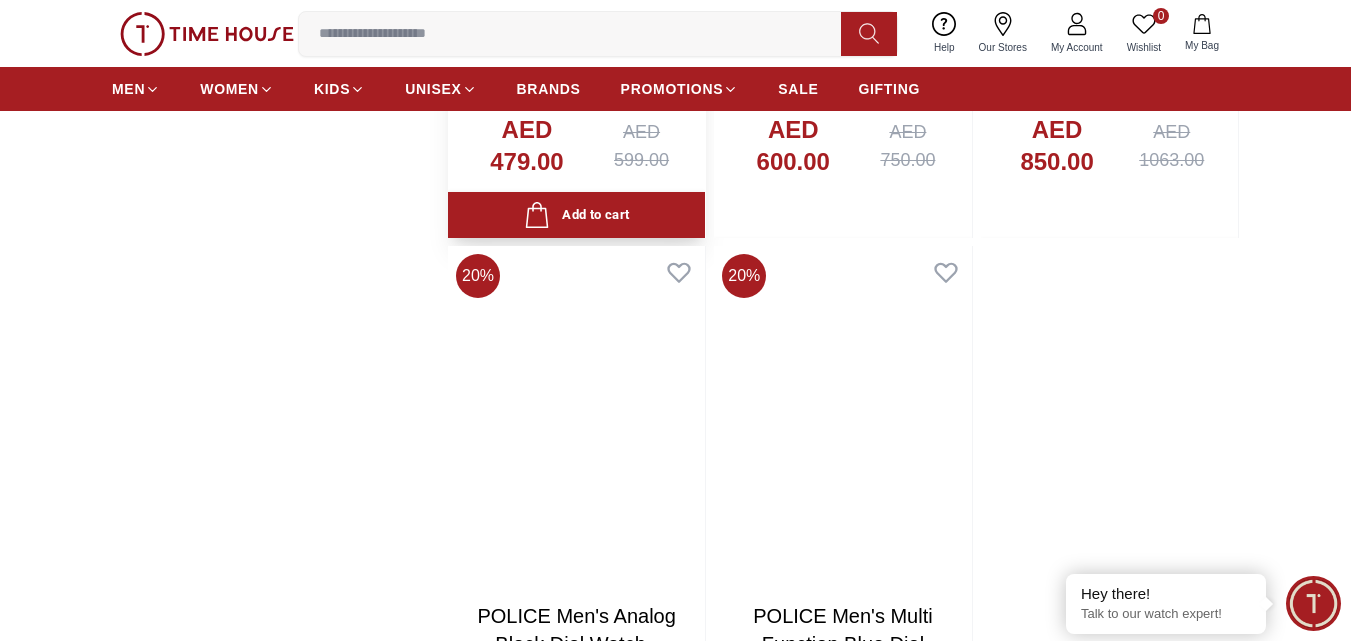 scroll, scrollTop: 4100, scrollLeft: 0, axis: vertical 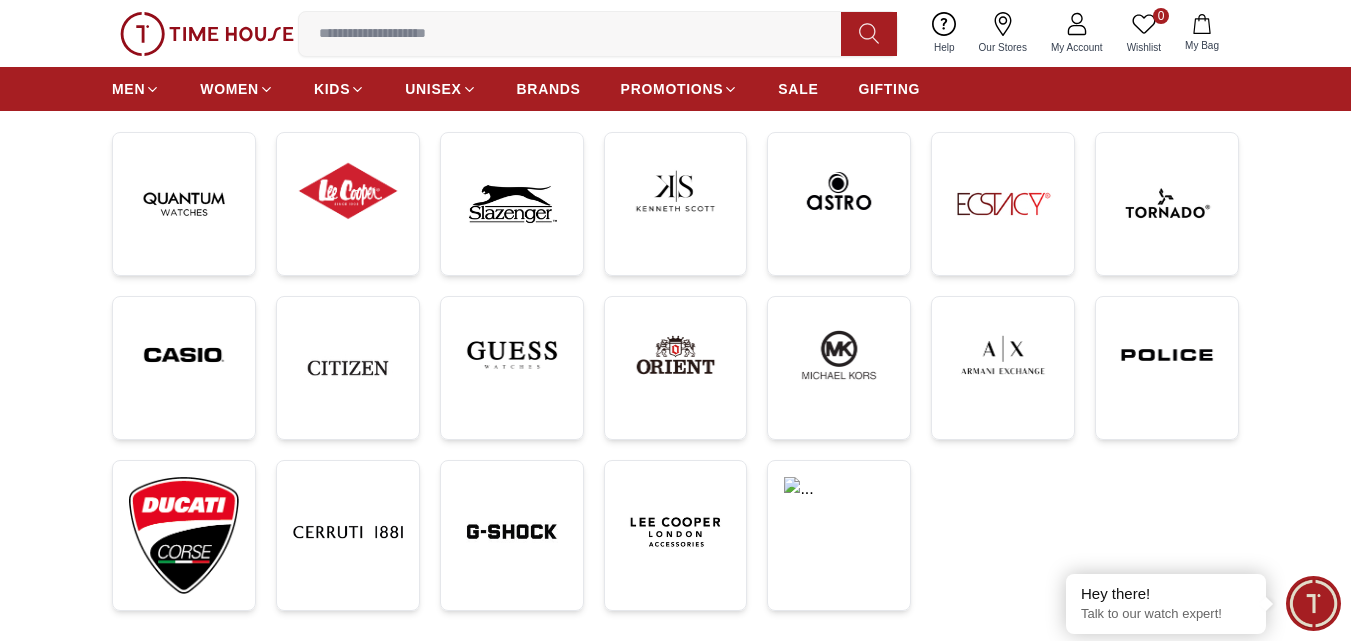 click at bounding box center [675, 391] 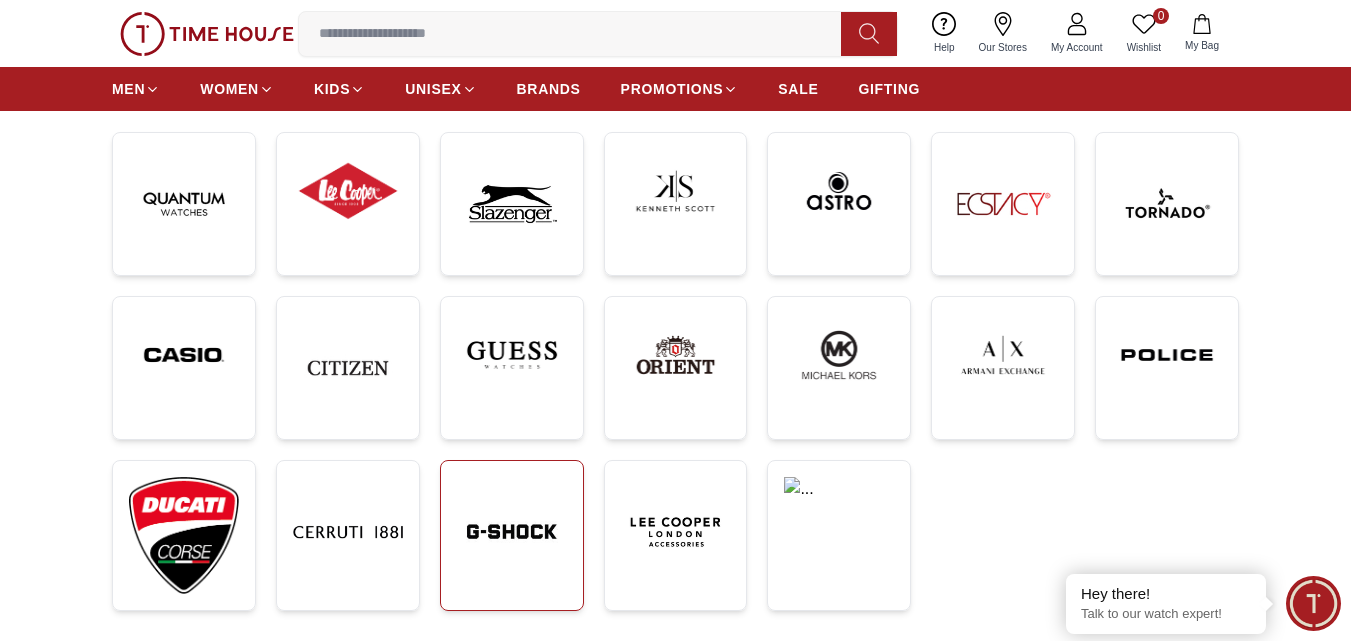 click at bounding box center (512, 532) 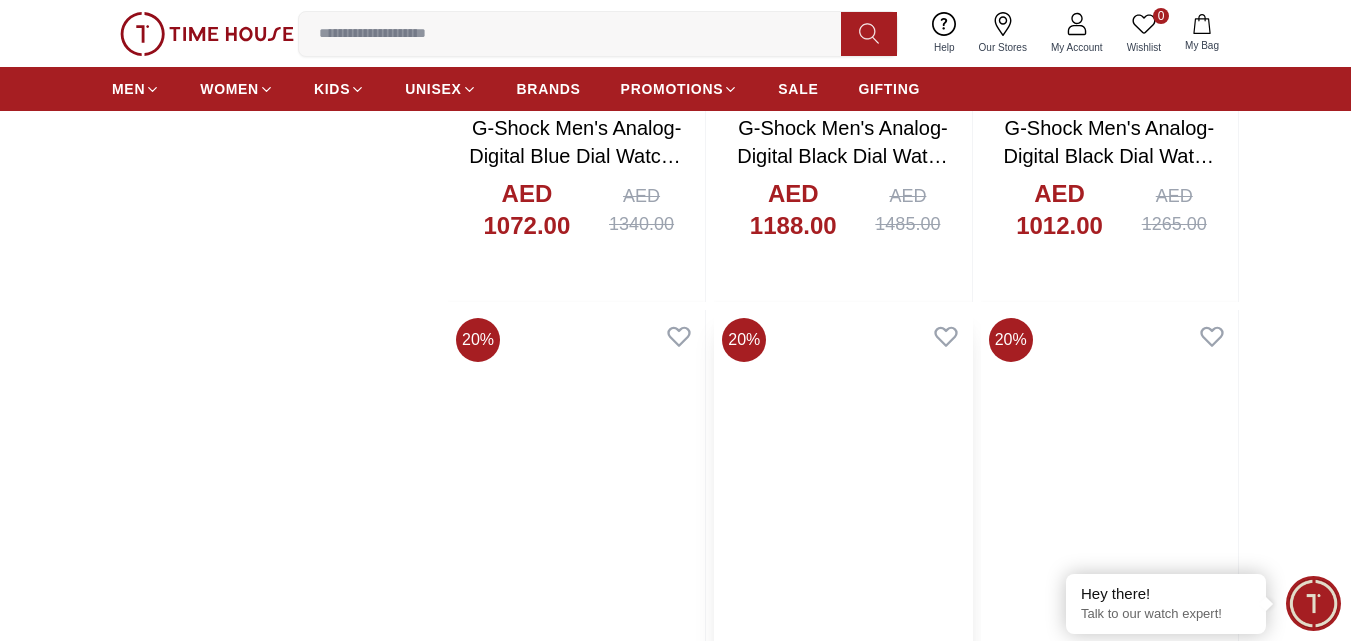 scroll, scrollTop: 3000, scrollLeft: 0, axis: vertical 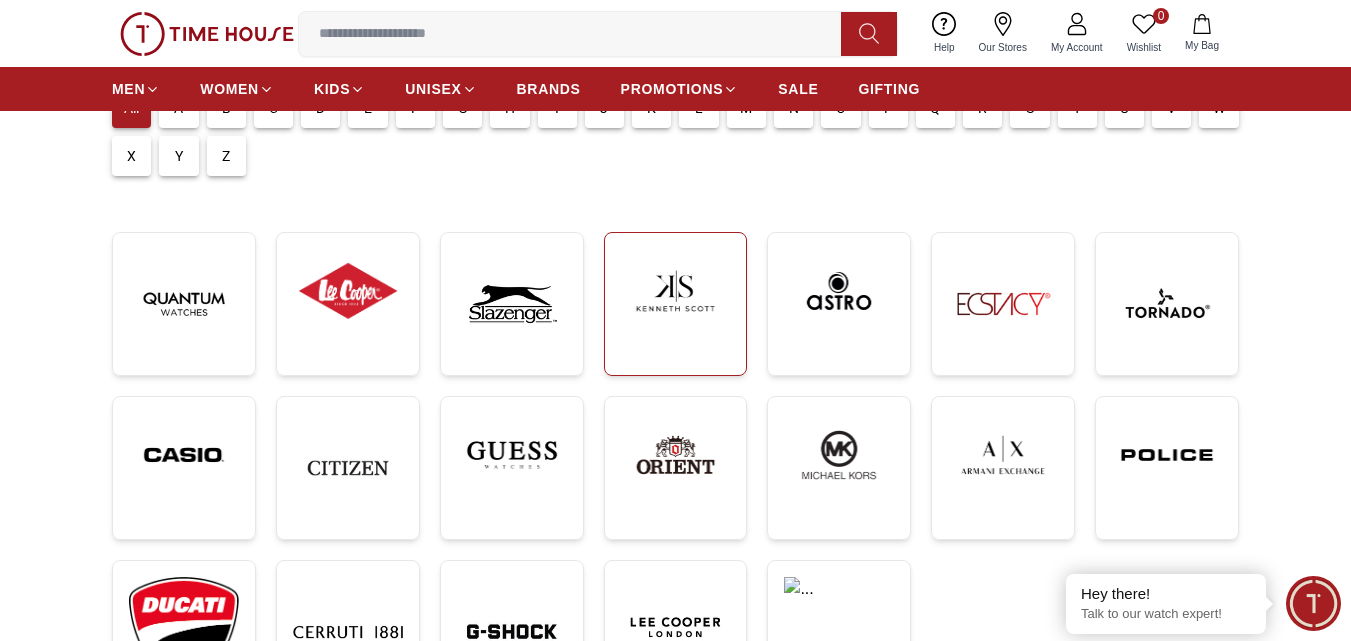 click at bounding box center (676, 304) 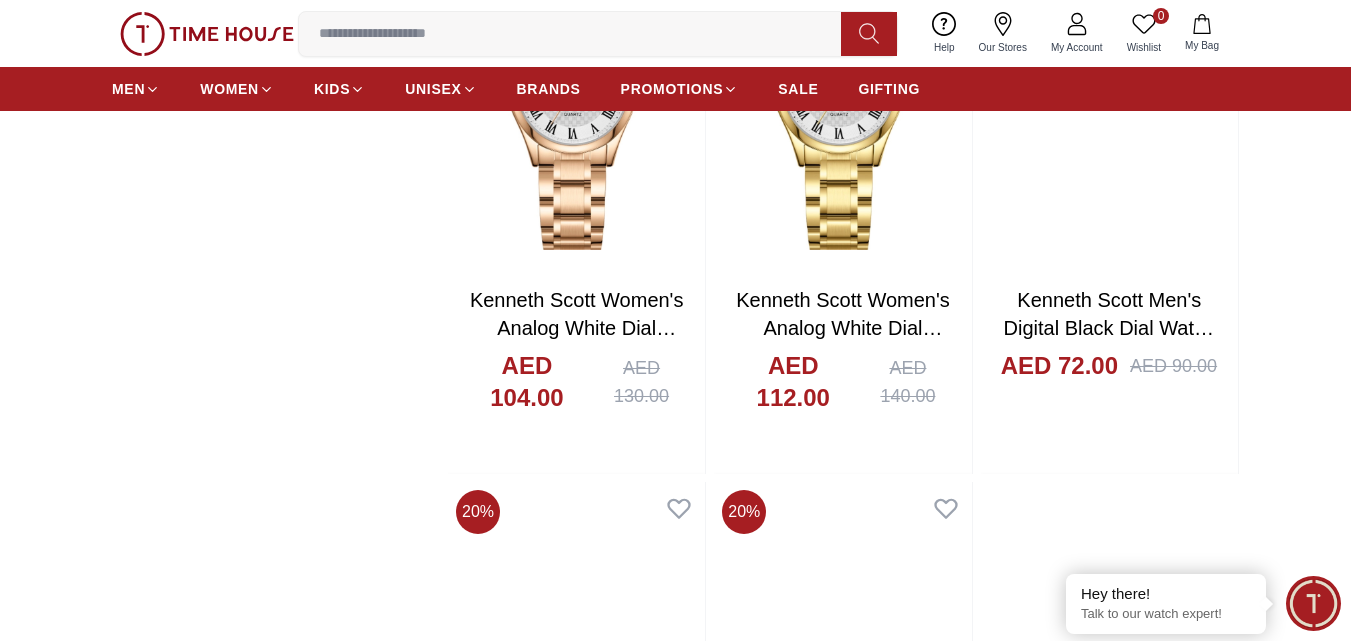 scroll, scrollTop: 3900, scrollLeft: 0, axis: vertical 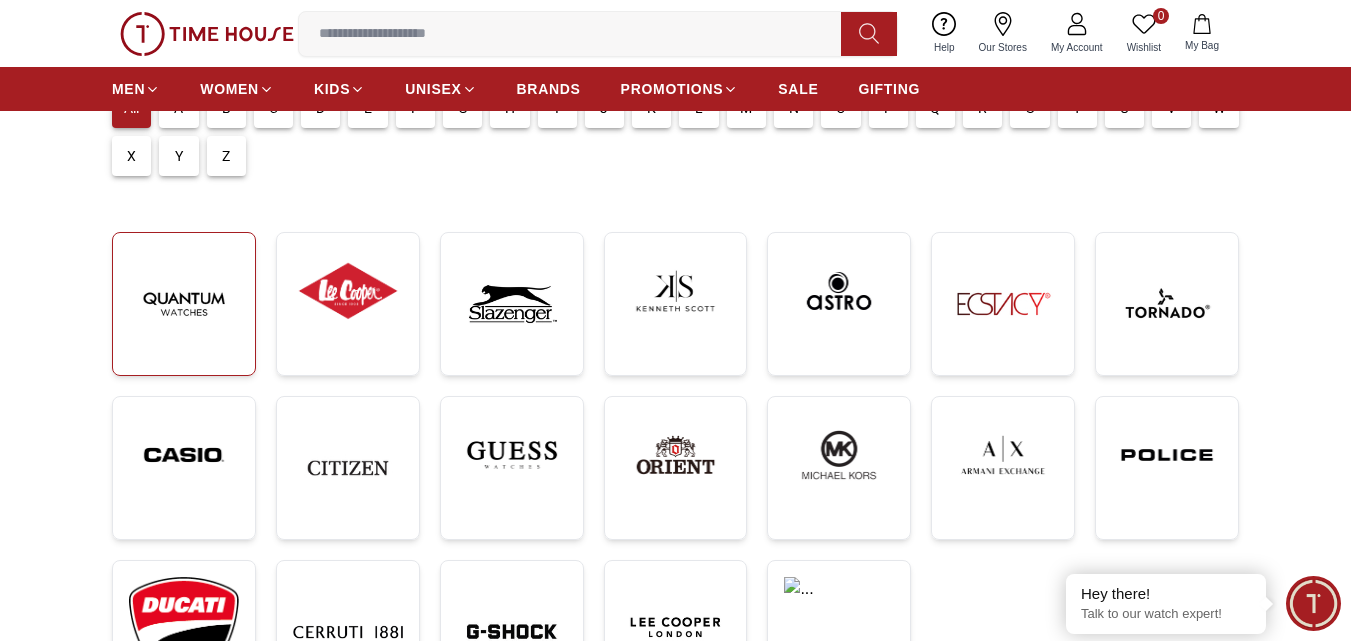 click at bounding box center [184, 304] 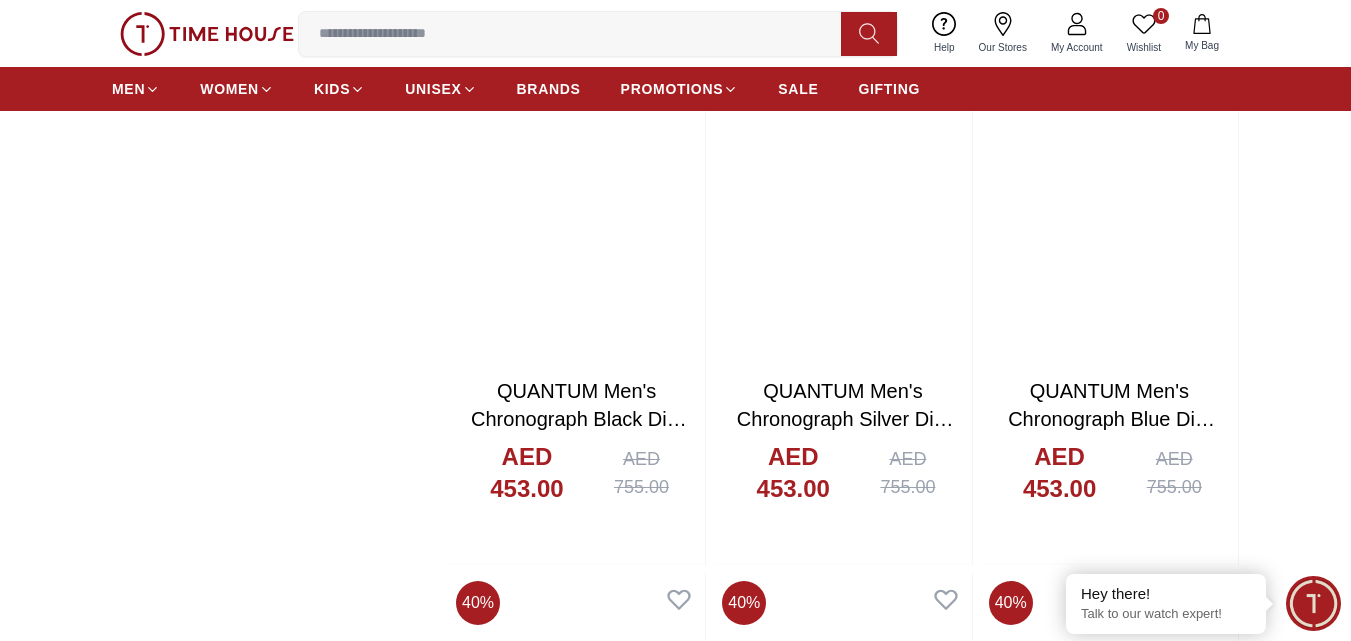 scroll, scrollTop: 3000, scrollLeft: 0, axis: vertical 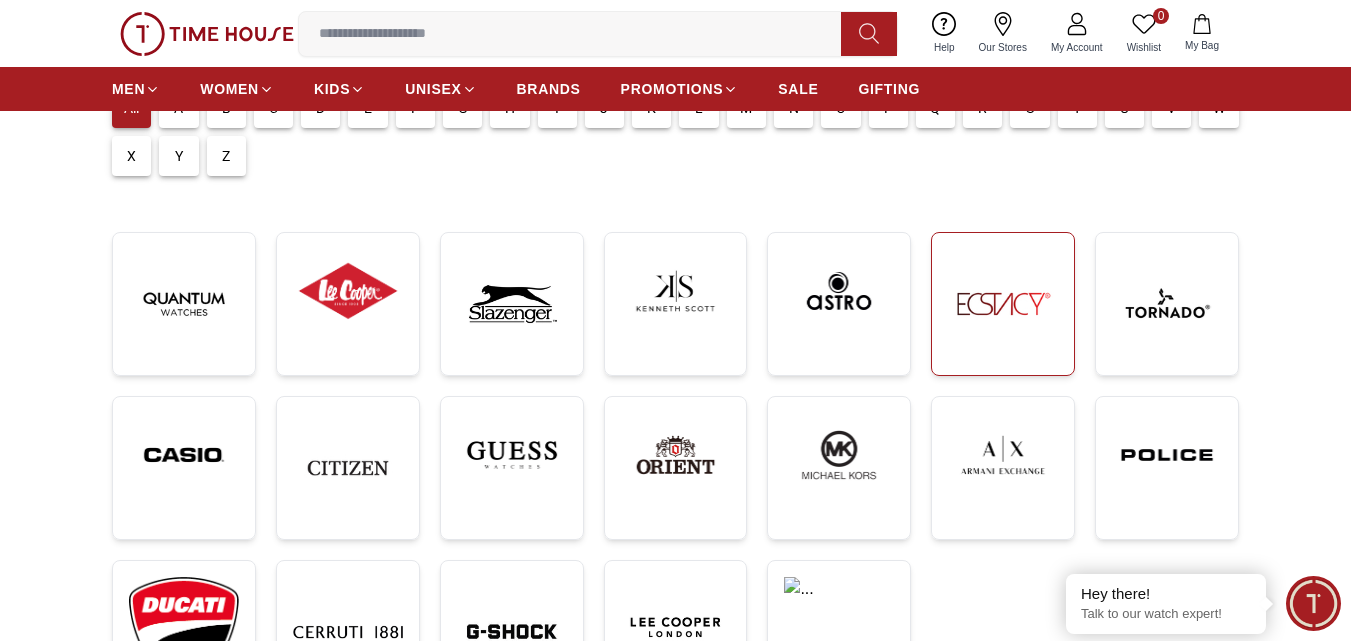 click at bounding box center [1003, 304] 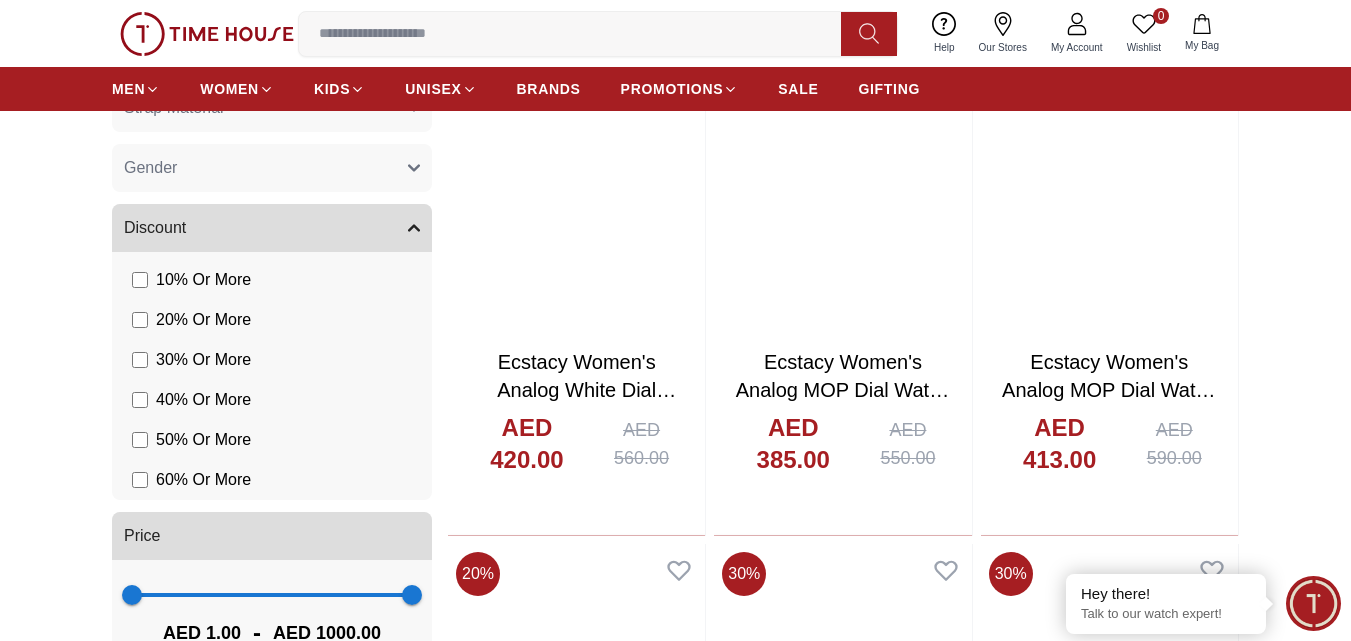 scroll, scrollTop: 2200, scrollLeft: 0, axis: vertical 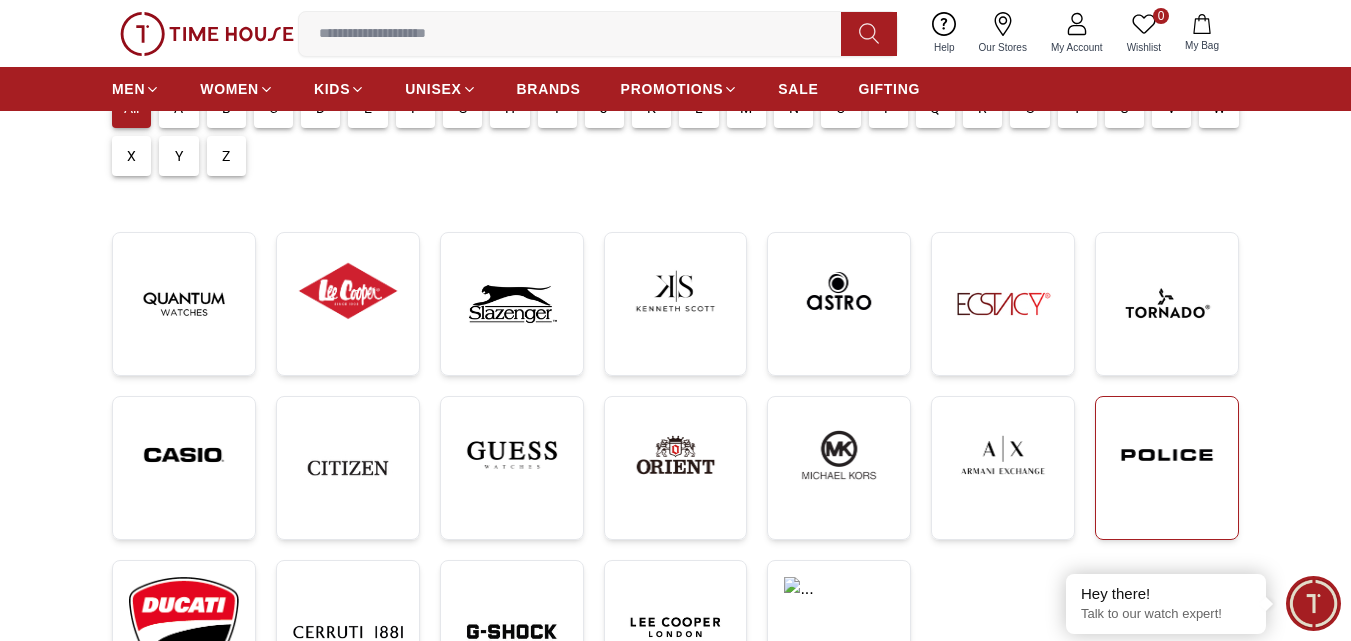 click at bounding box center [1167, 455] 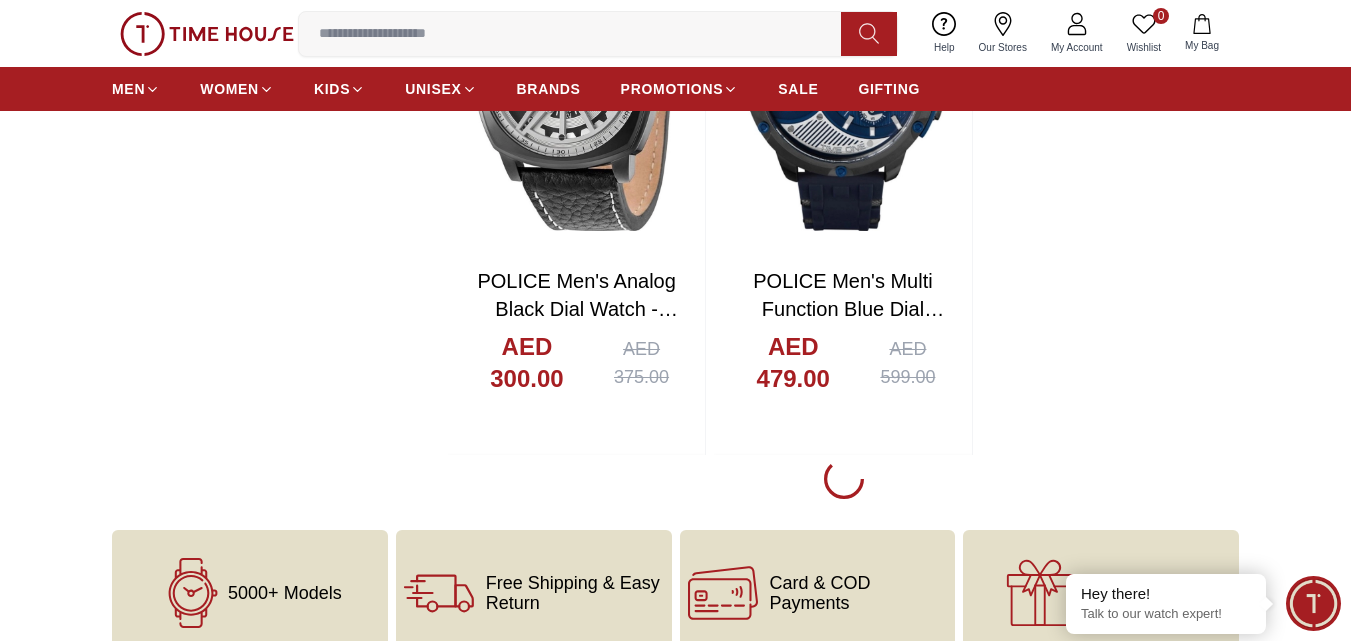scroll, scrollTop: 4400, scrollLeft: 0, axis: vertical 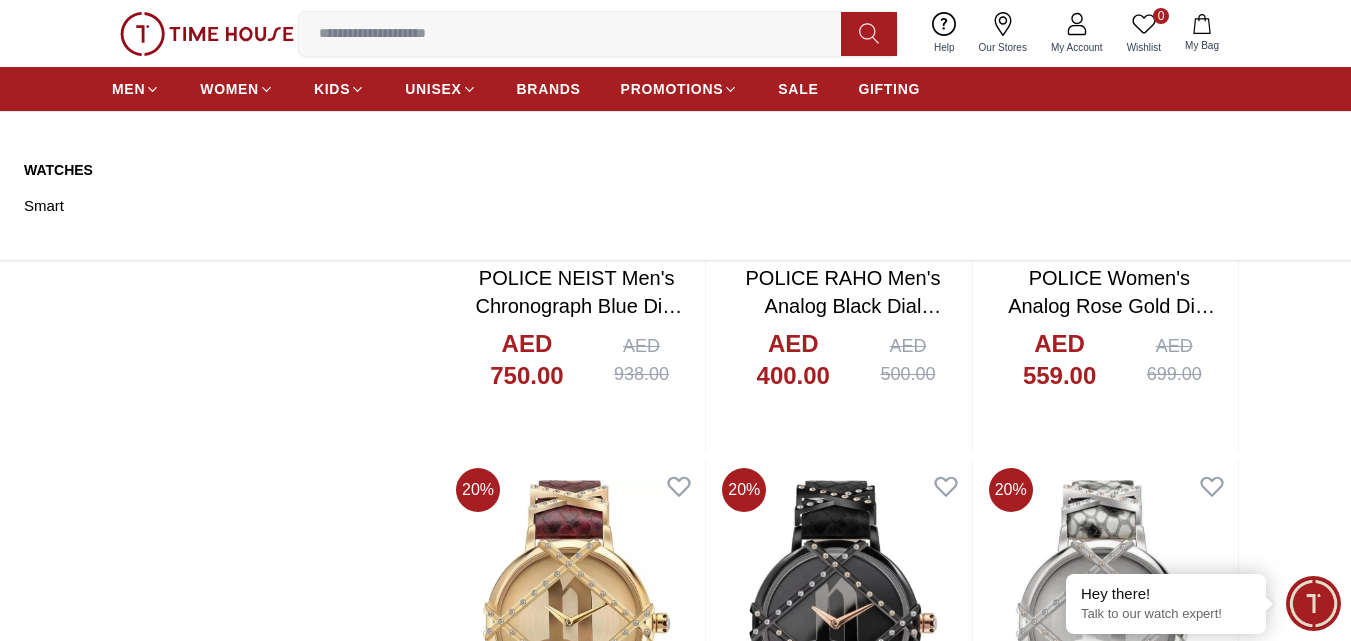 click on "MEN WOMEN KIDS UNISEX BRANDS PROMOTIONS SALE GIFTING" at bounding box center [516, 89] 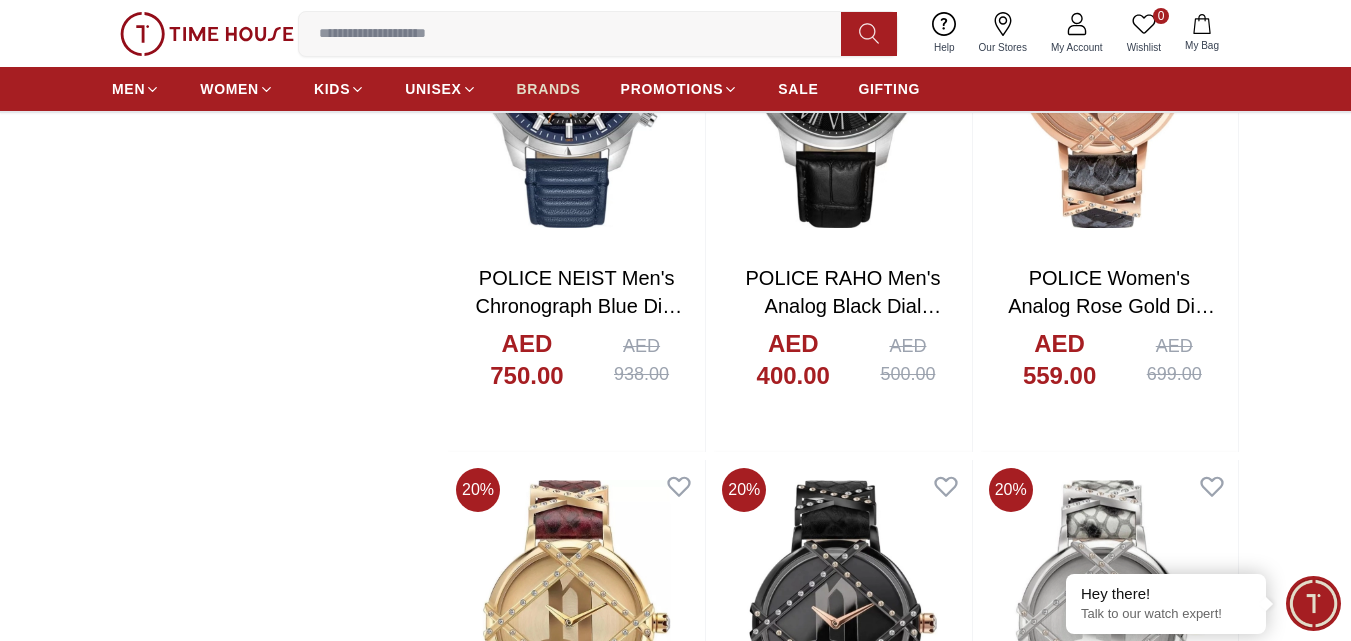 click on "BRANDS" at bounding box center [549, 89] 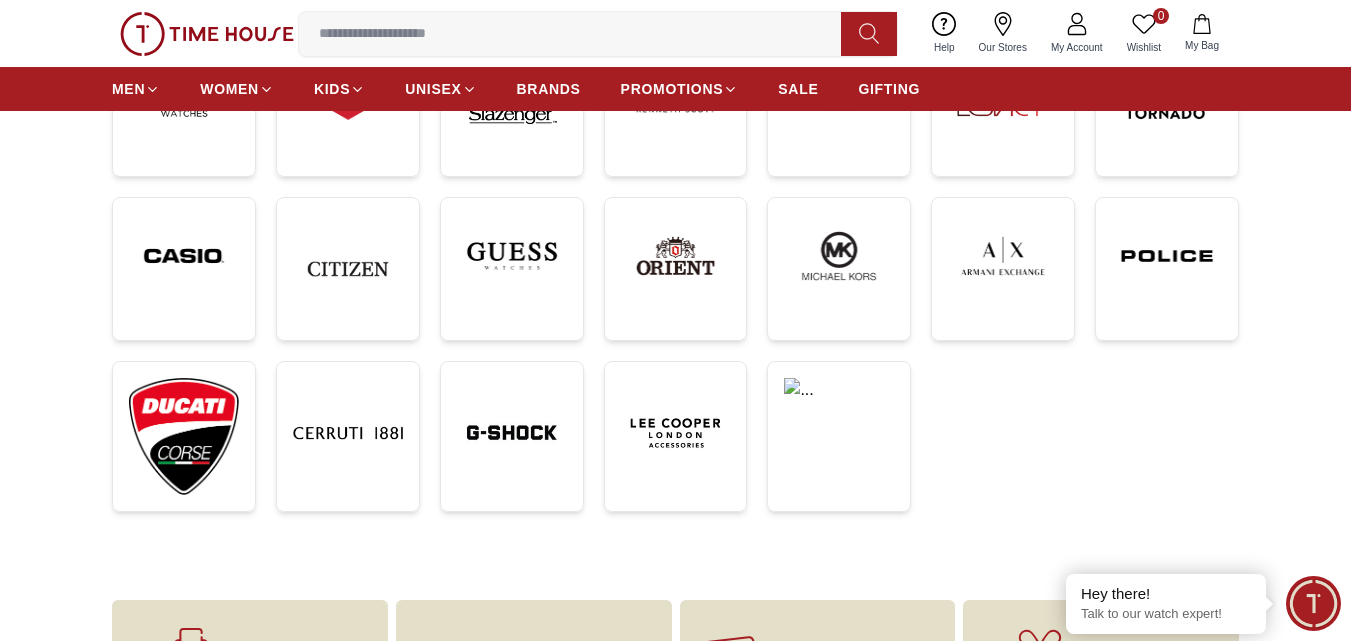 scroll, scrollTop: 0, scrollLeft: 0, axis: both 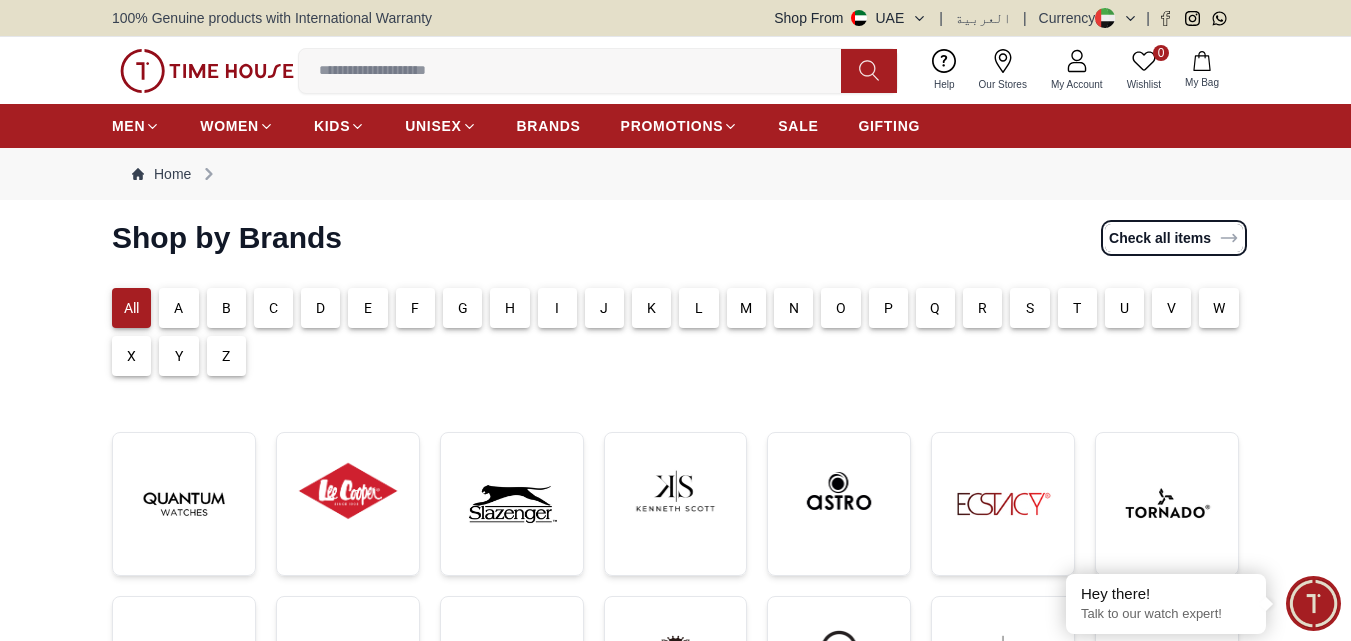 click on "Check all items" at bounding box center (1174, 238) 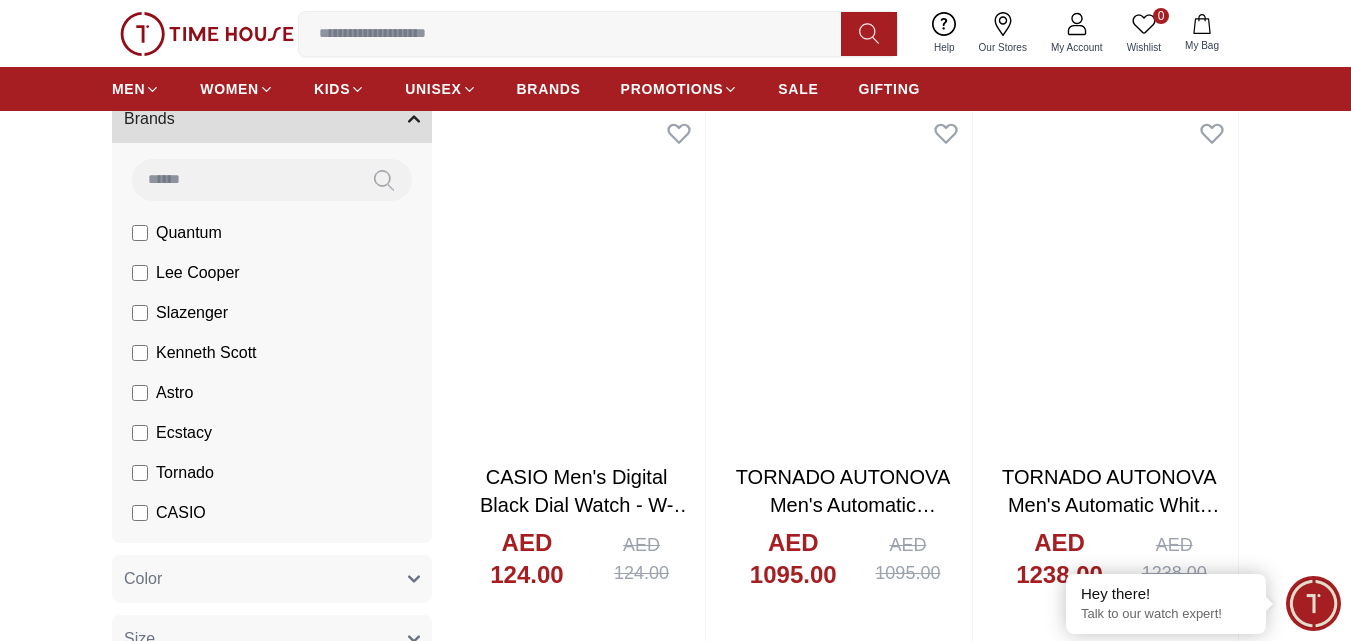 scroll, scrollTop: 100, scrollLeft: 0, axis: vertical 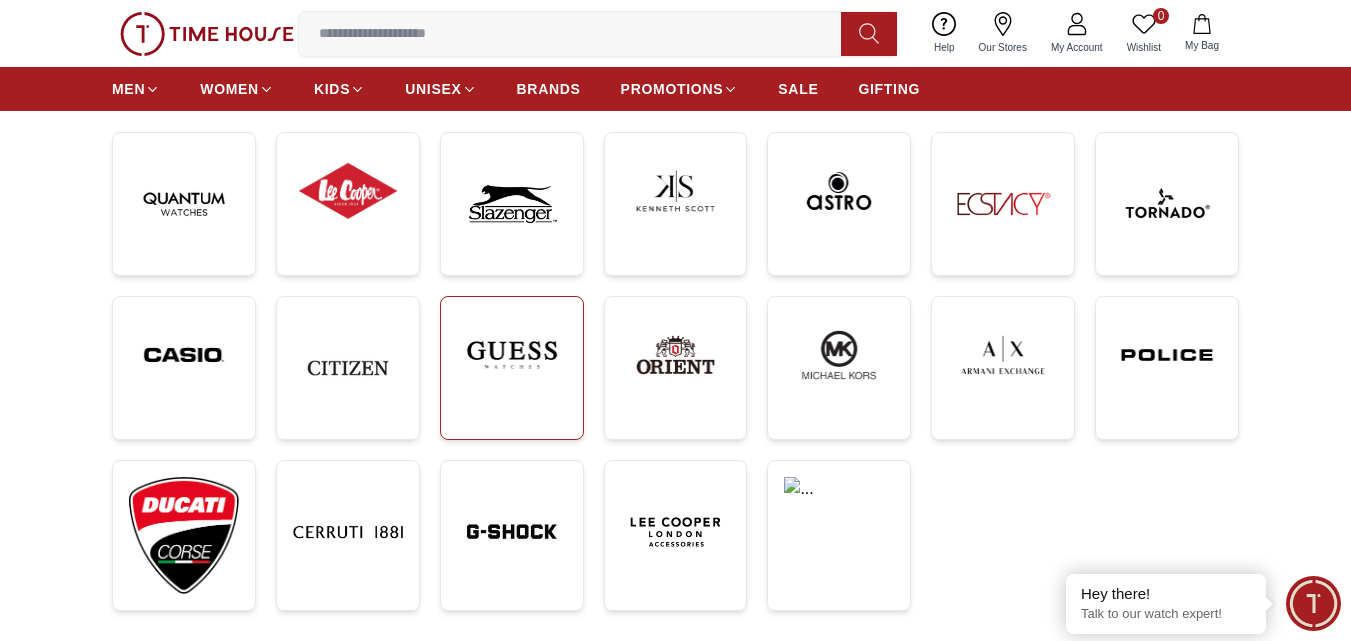 click at bounding box center (512, 368) 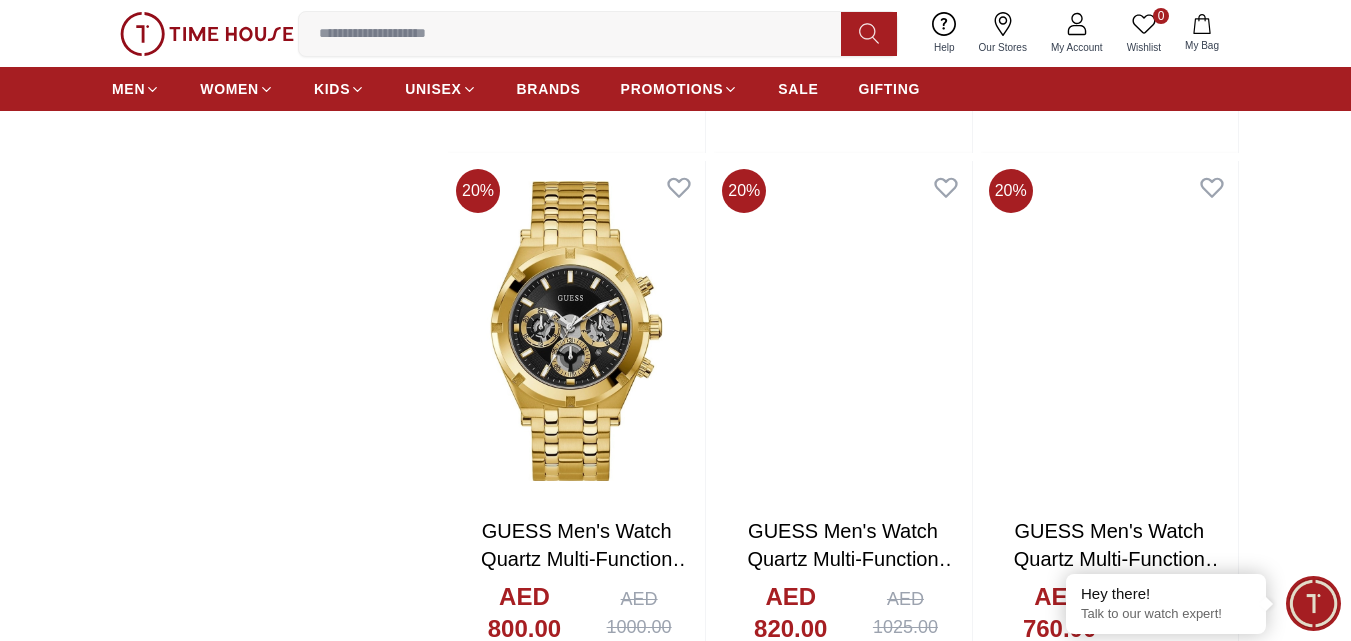scroll, scrollTop: 3100, scrollLeft: 0, axis: vertical 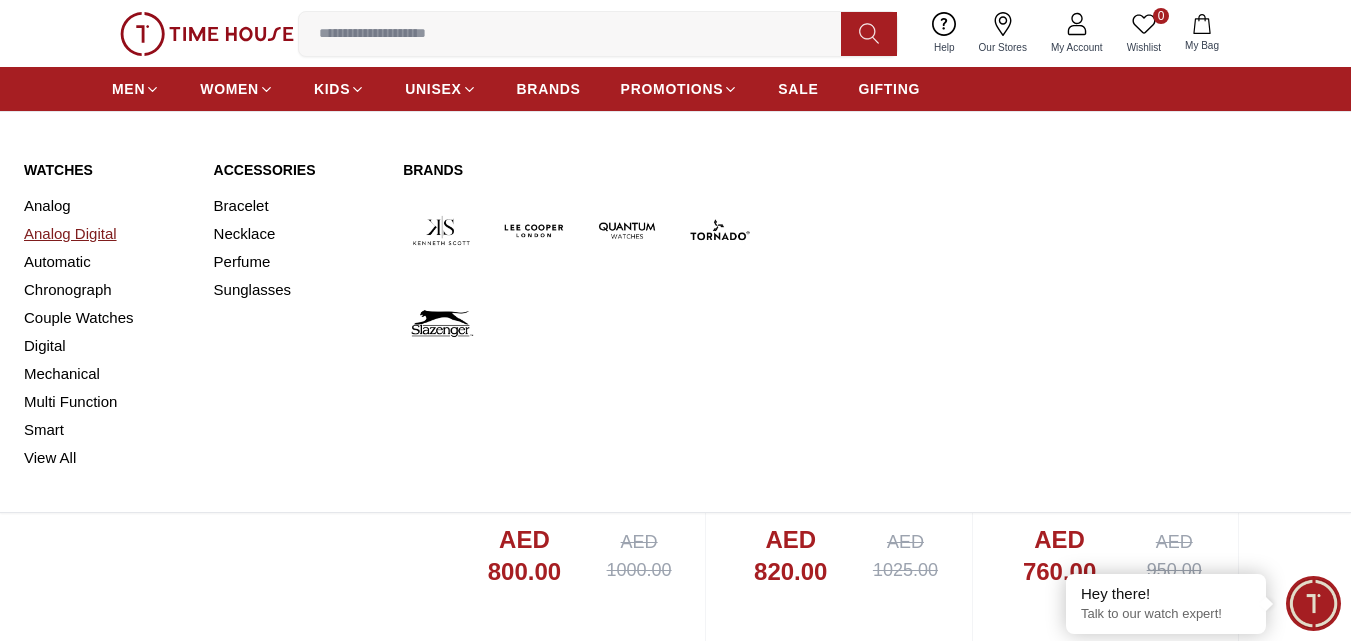 click on "Analog Digital" at bounding box center (107, 234) 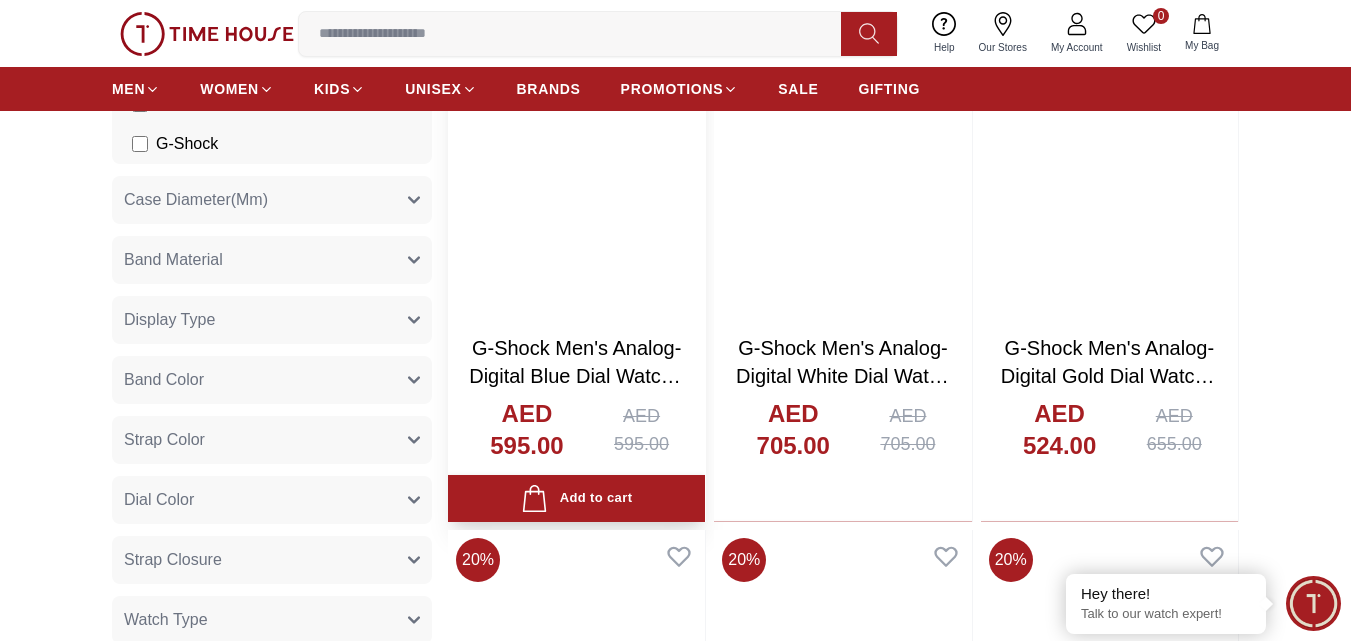 scroll, scrollTop: 300, scrollLeft: 0, axis: vertical 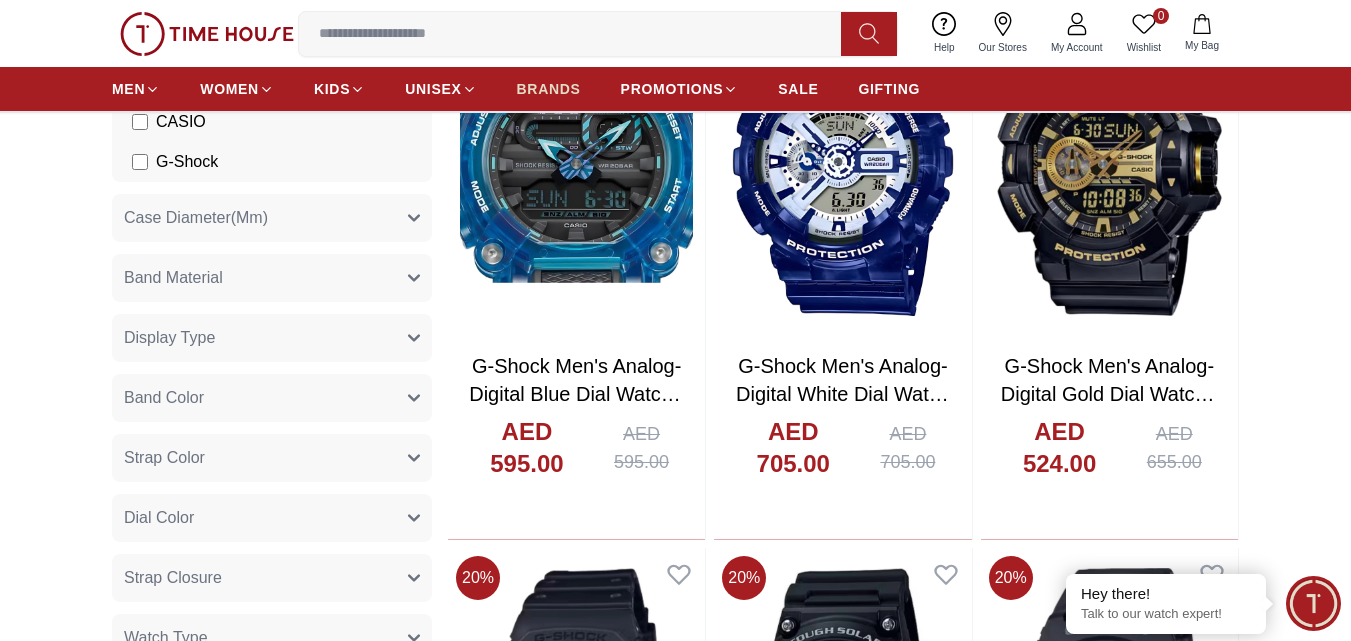 click on "BRANDS" at bounding box center (549, 89) 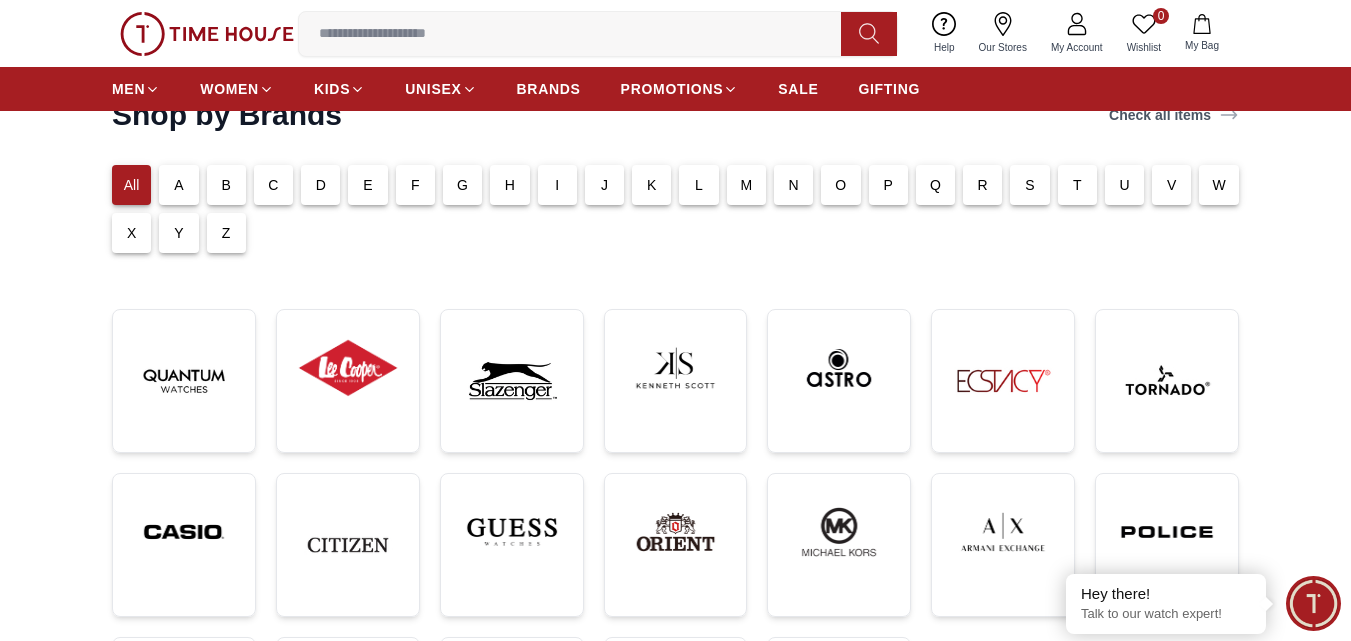 scroll, scrollTop: 200, scrollLeft: 0, axis: vertical 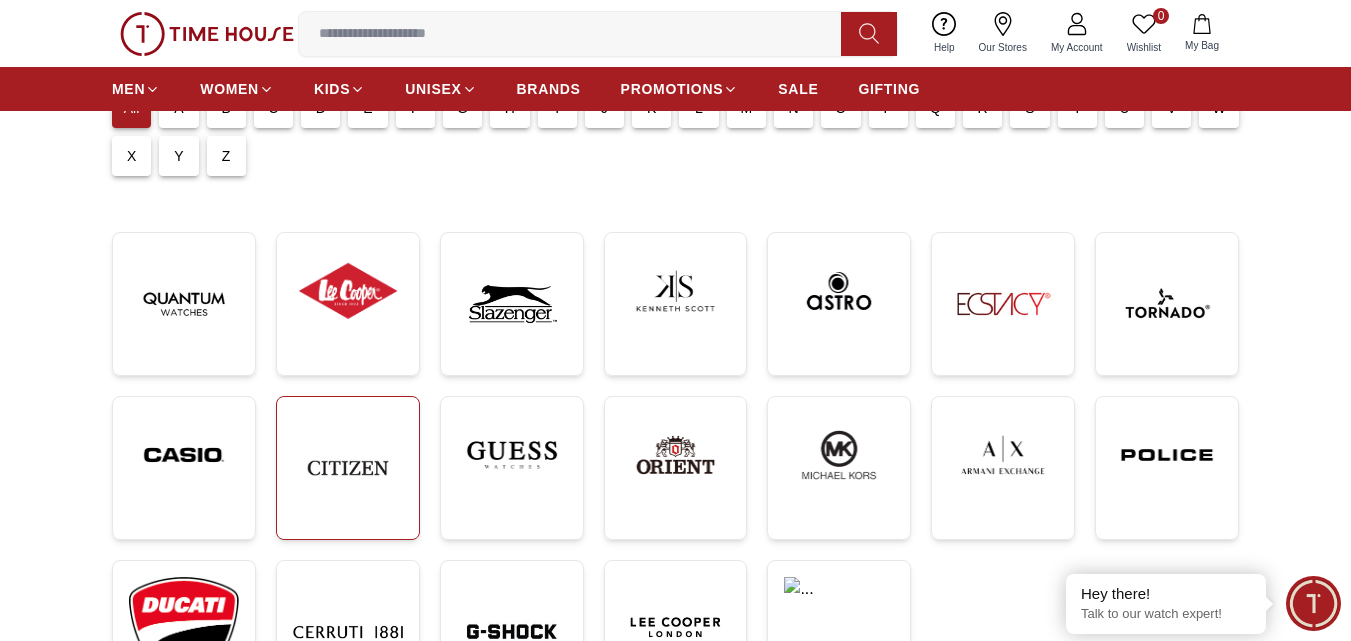 click at bounding box center [348, 468] 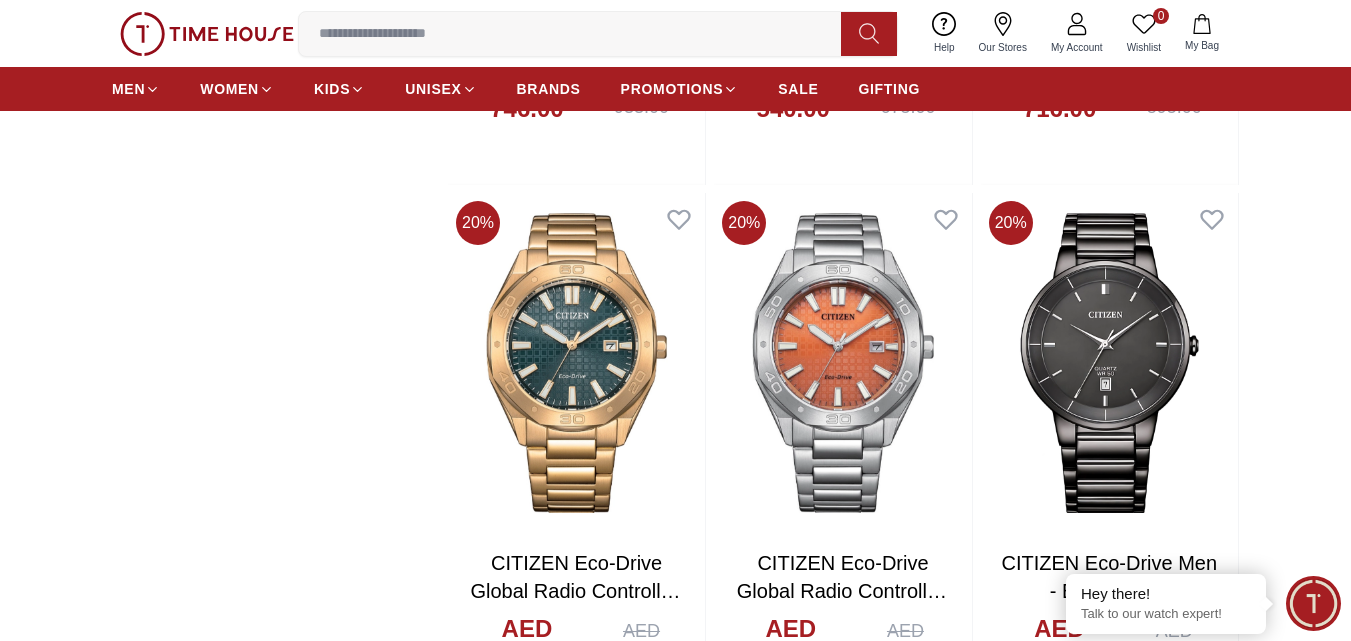 scroll, scrollTop: 3100, scrollLeft: 0, axis: vertical 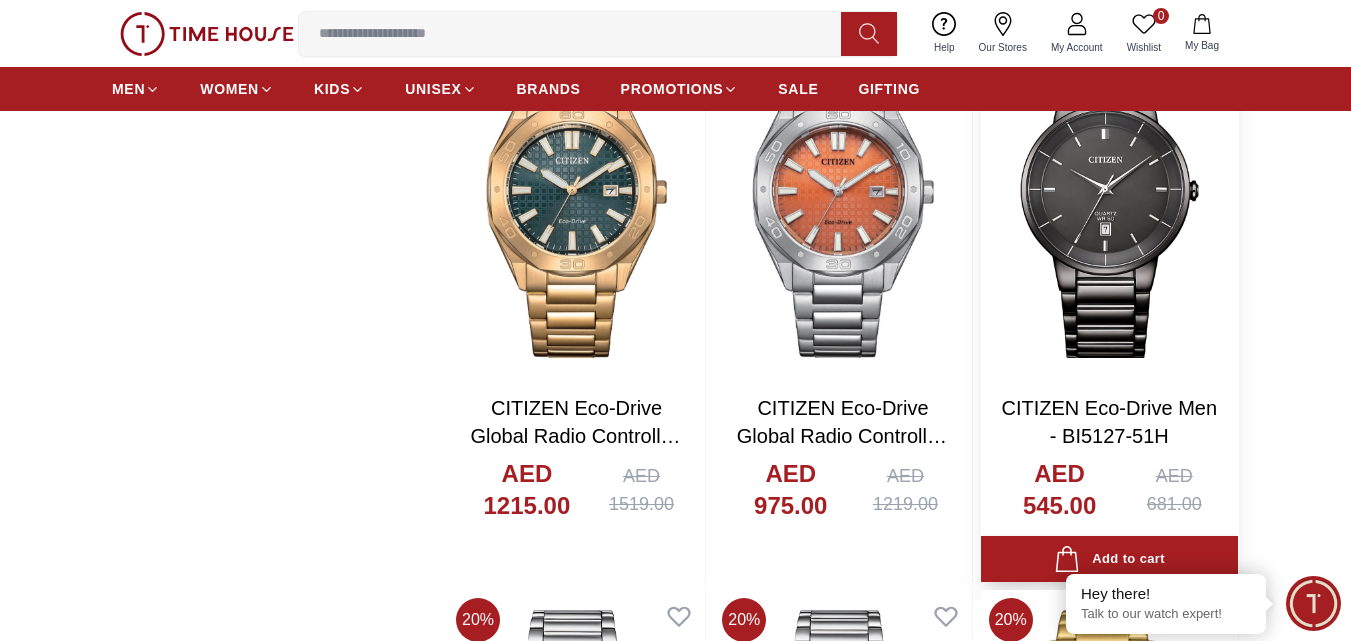 click at bounding box center [1109, 208] 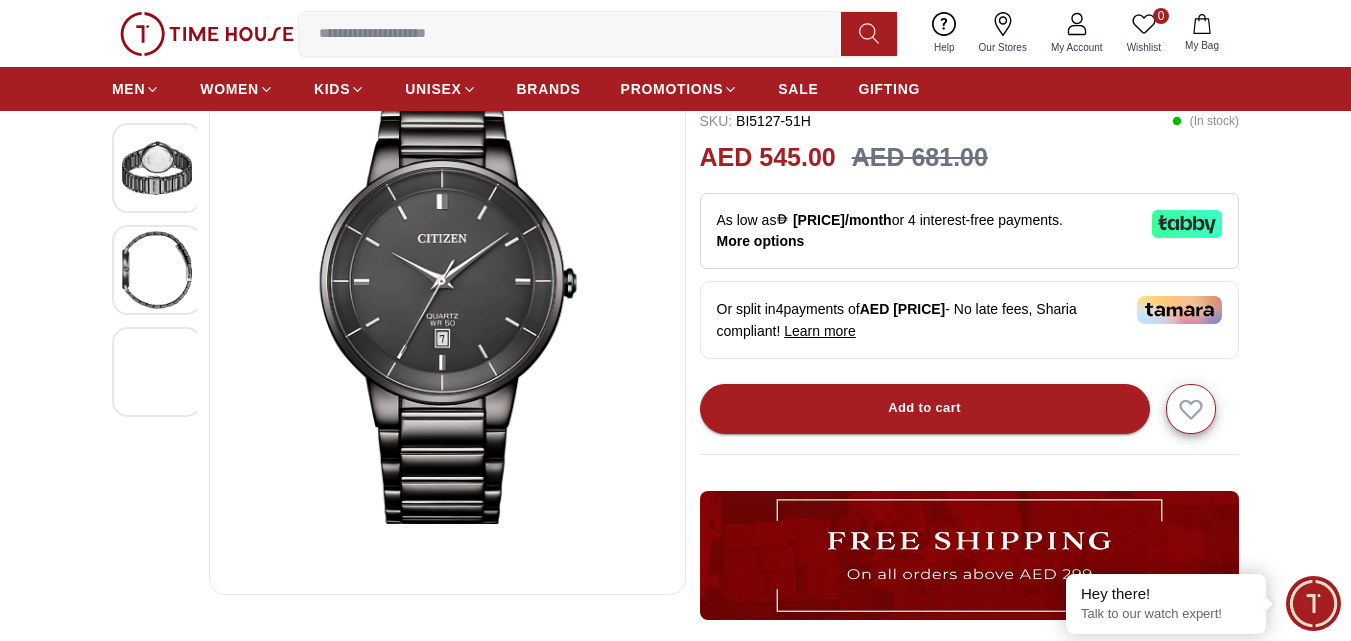 scroll, scrollTop: 200, scrollLeft: 0, axis: vertical 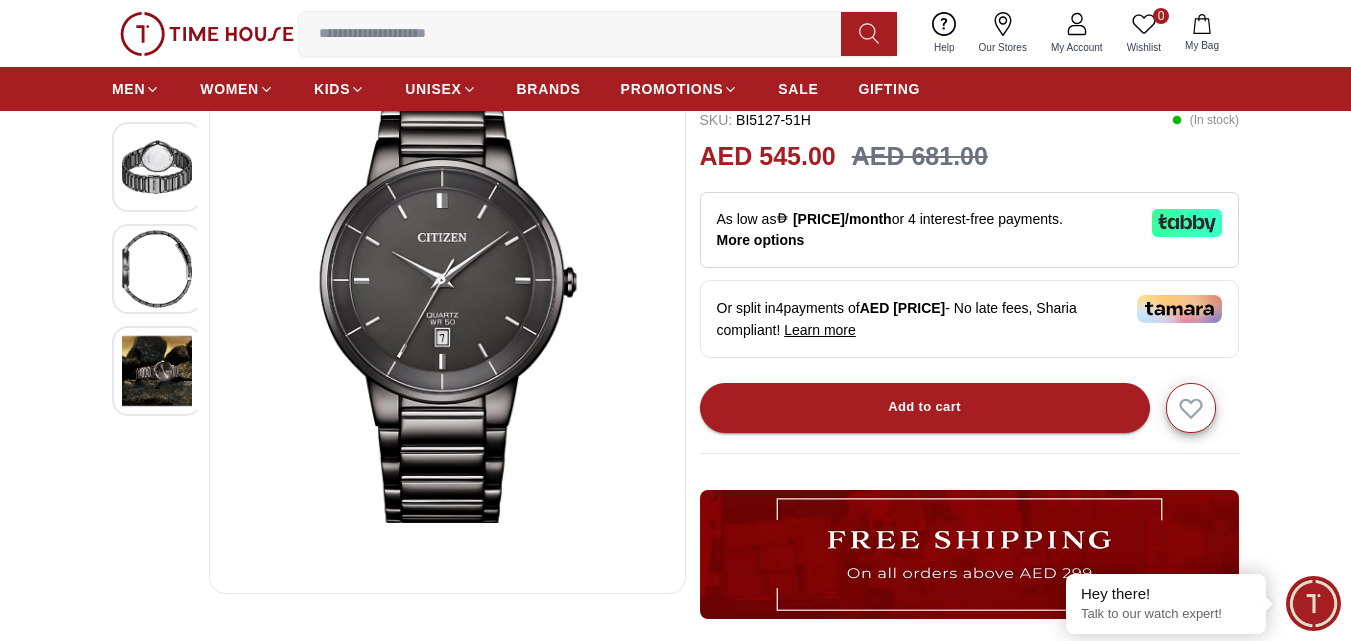 click at bounding box center [157, 371] 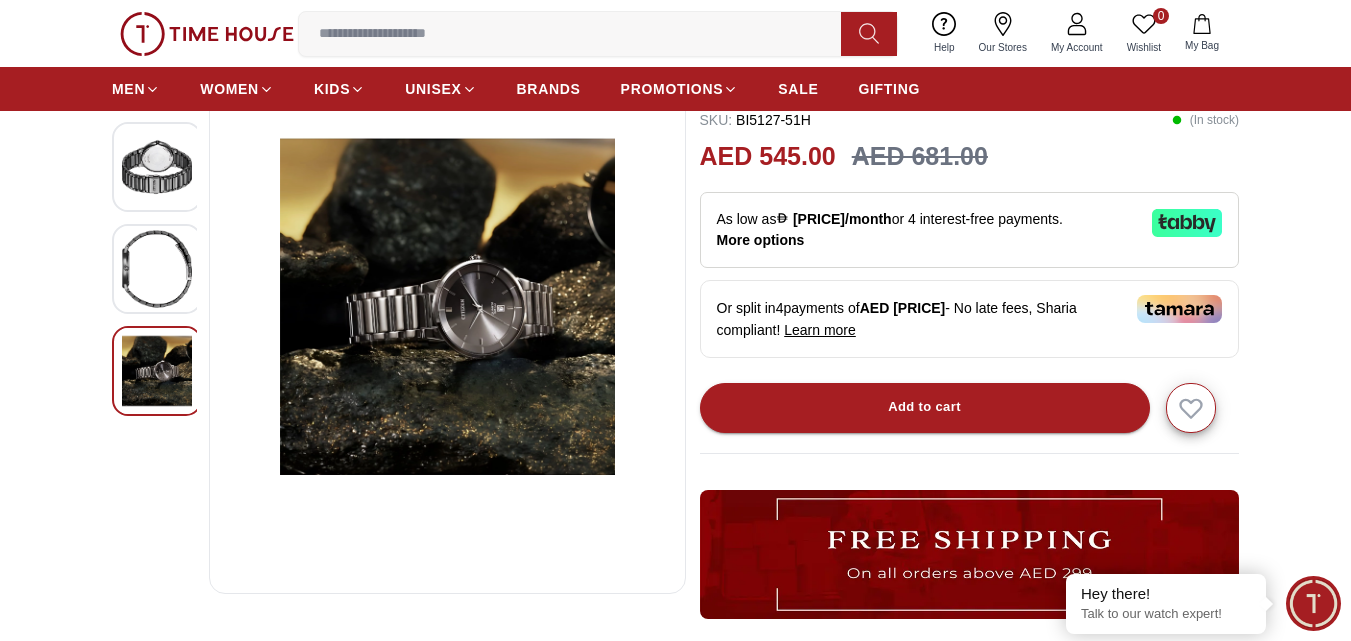 click at bounding box center (157, 269) 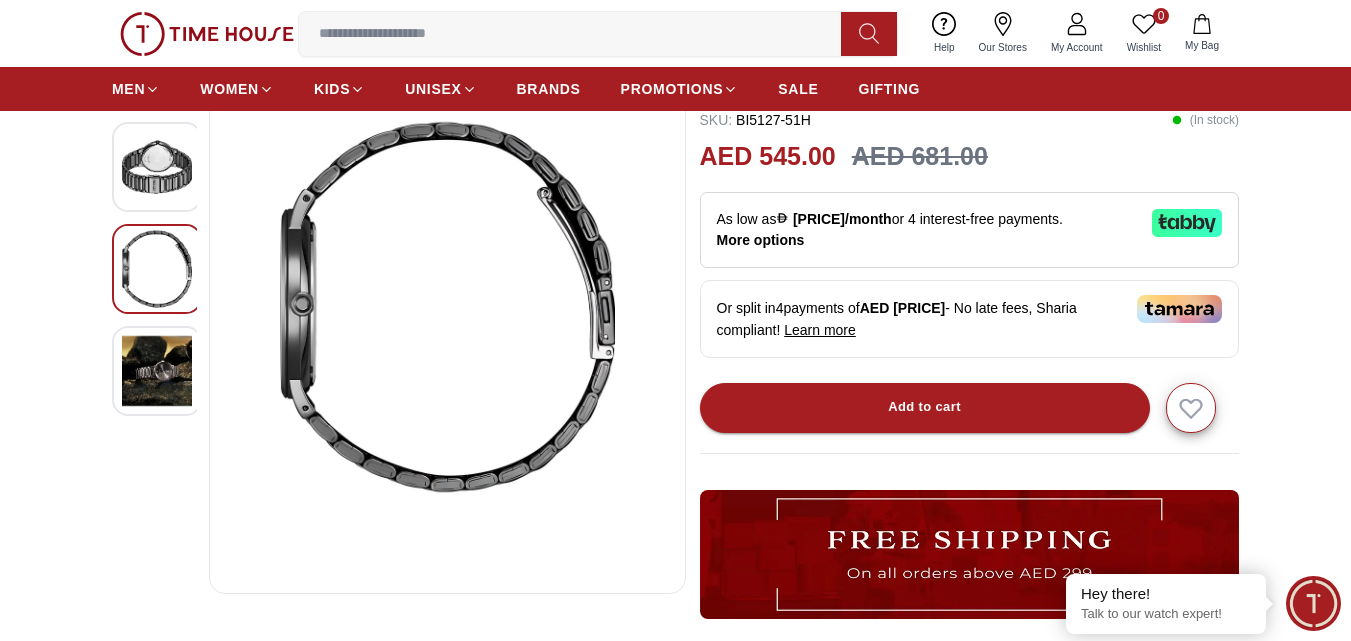 click at bounding box center [157, 167] 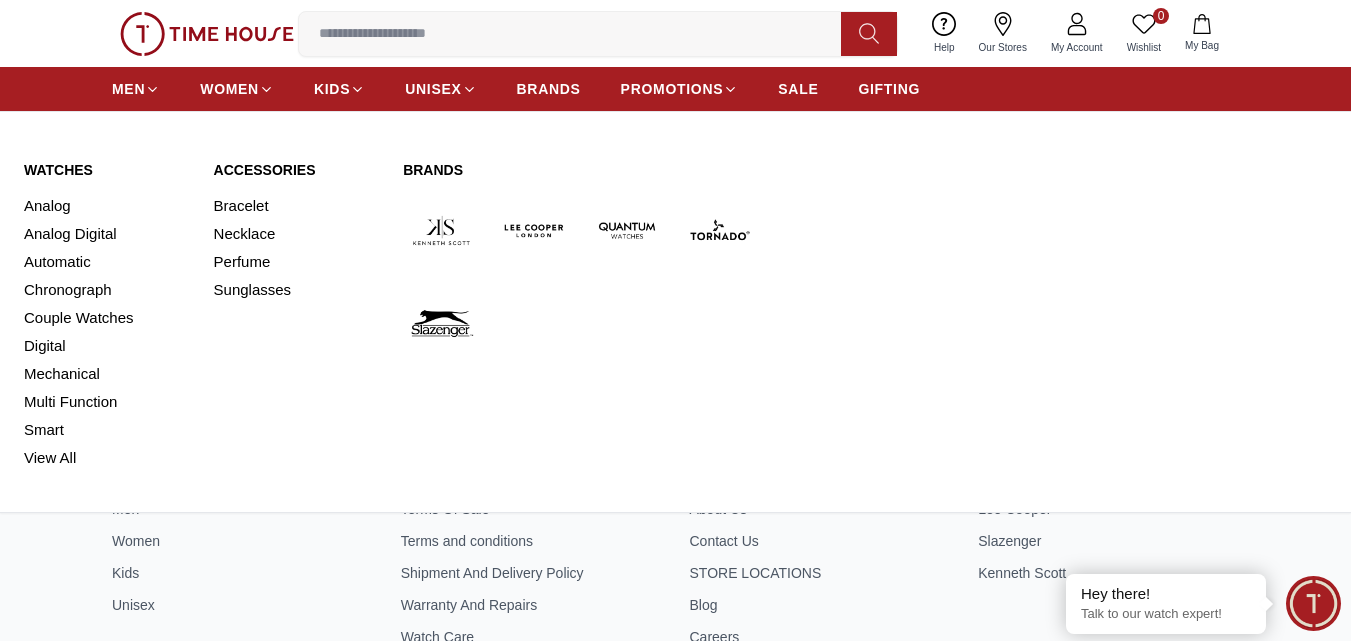 scroll, scrollTop: 4561, scrollLeft: 0, axis: vertical 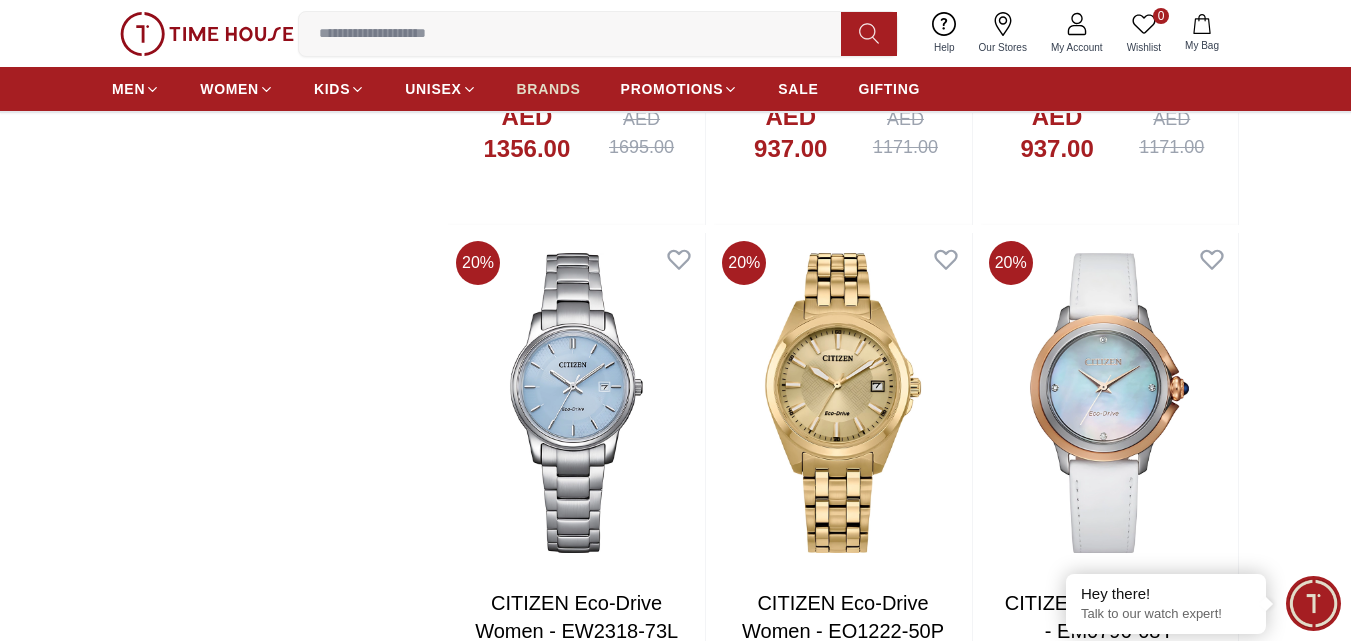 click on "BRANDS" at bounding box center (549, 89) 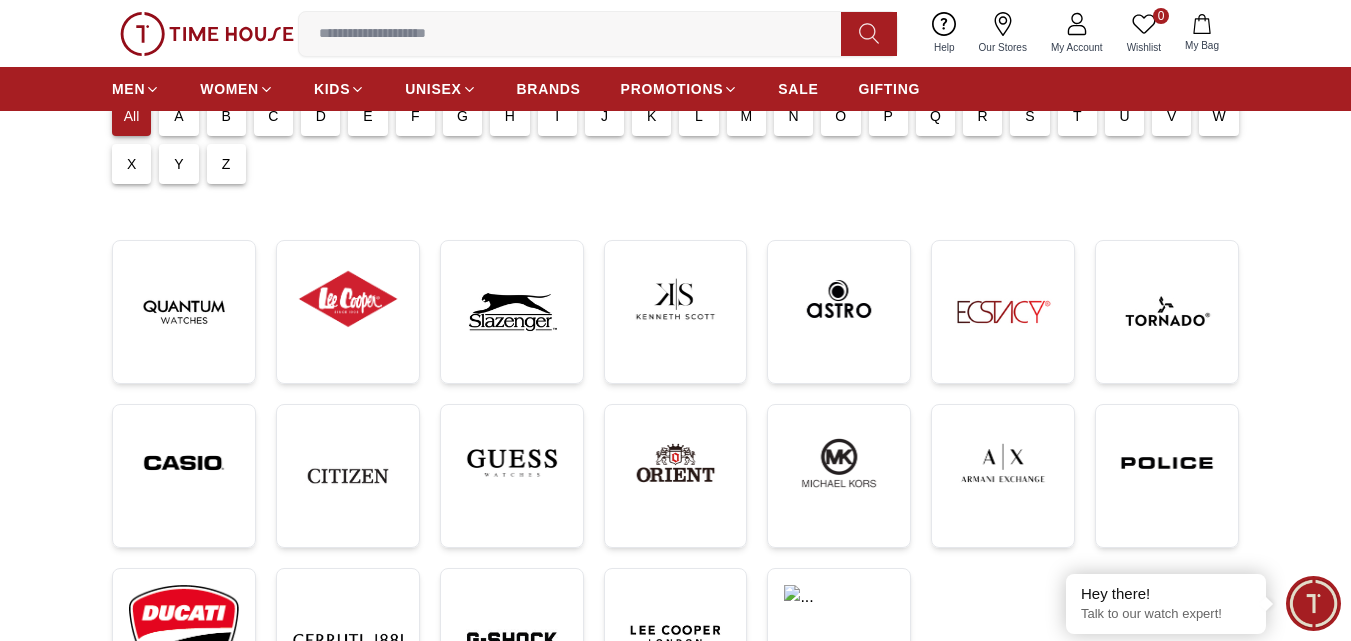 scroll, scrollTop: 200, scrollLeft: 0, axis: vertical 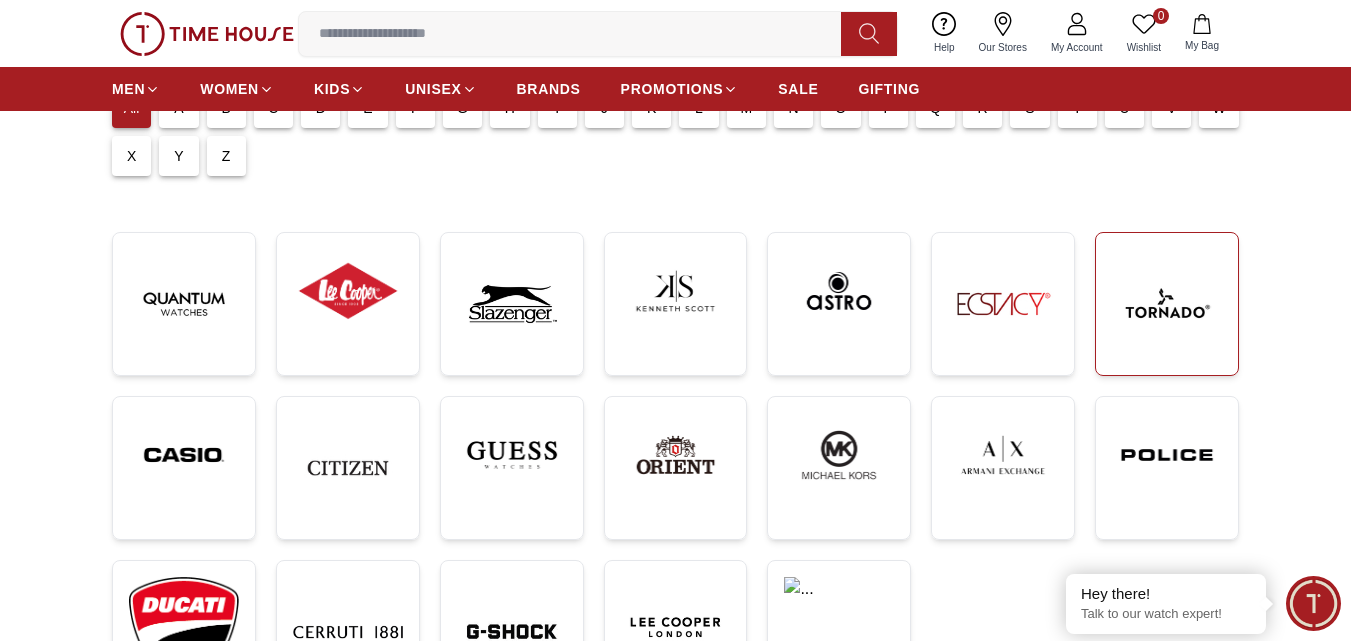 click at bounding box center (1167, 304) 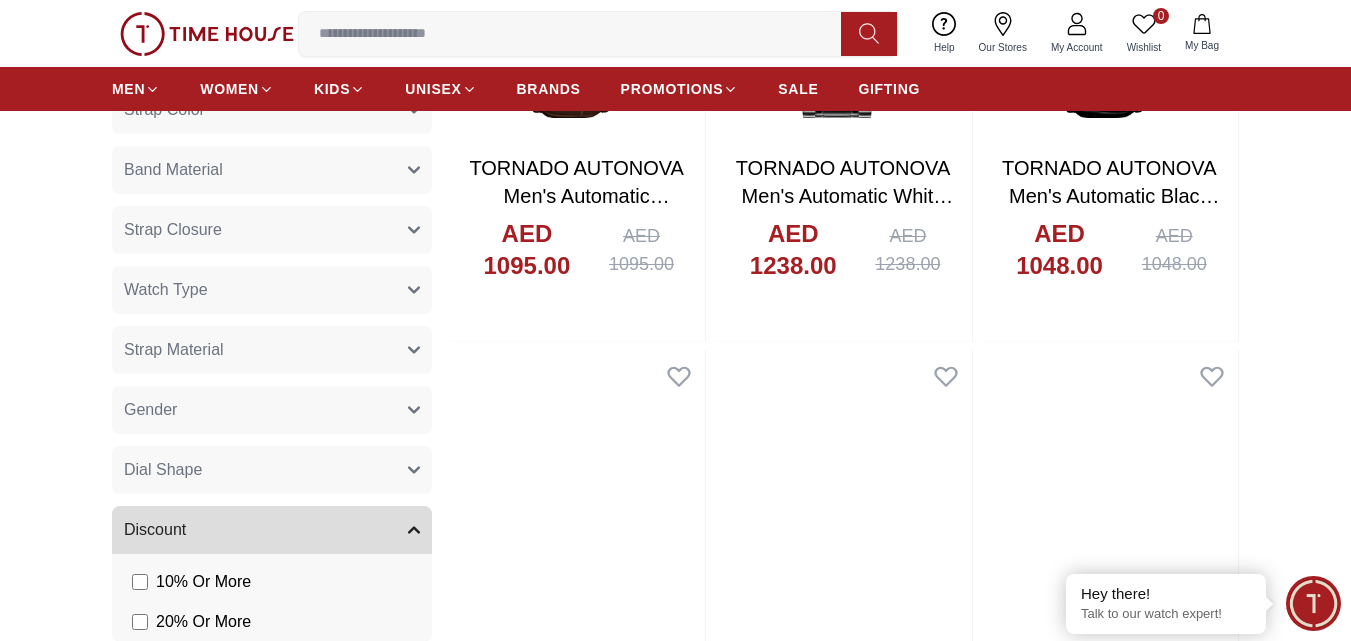 scroll, scrollTop: 1300, scrollLeft: 0, axis: vertical 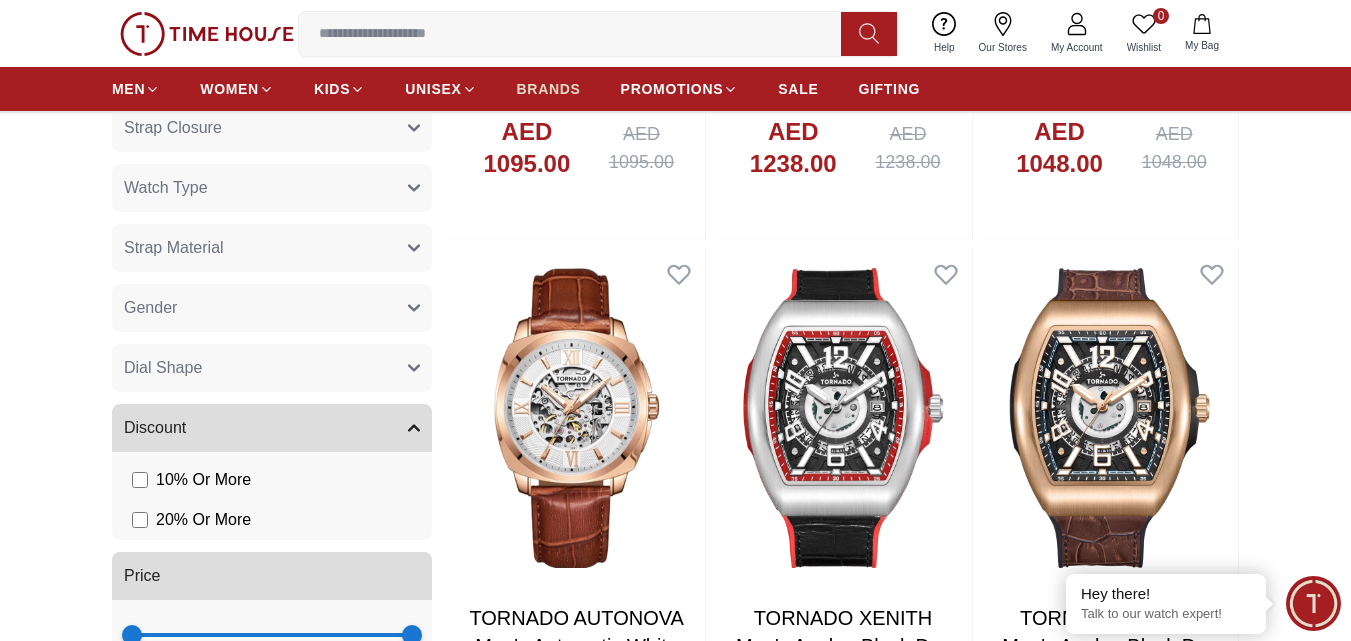 click on "BRANDS" at bounding box center [549, 89] 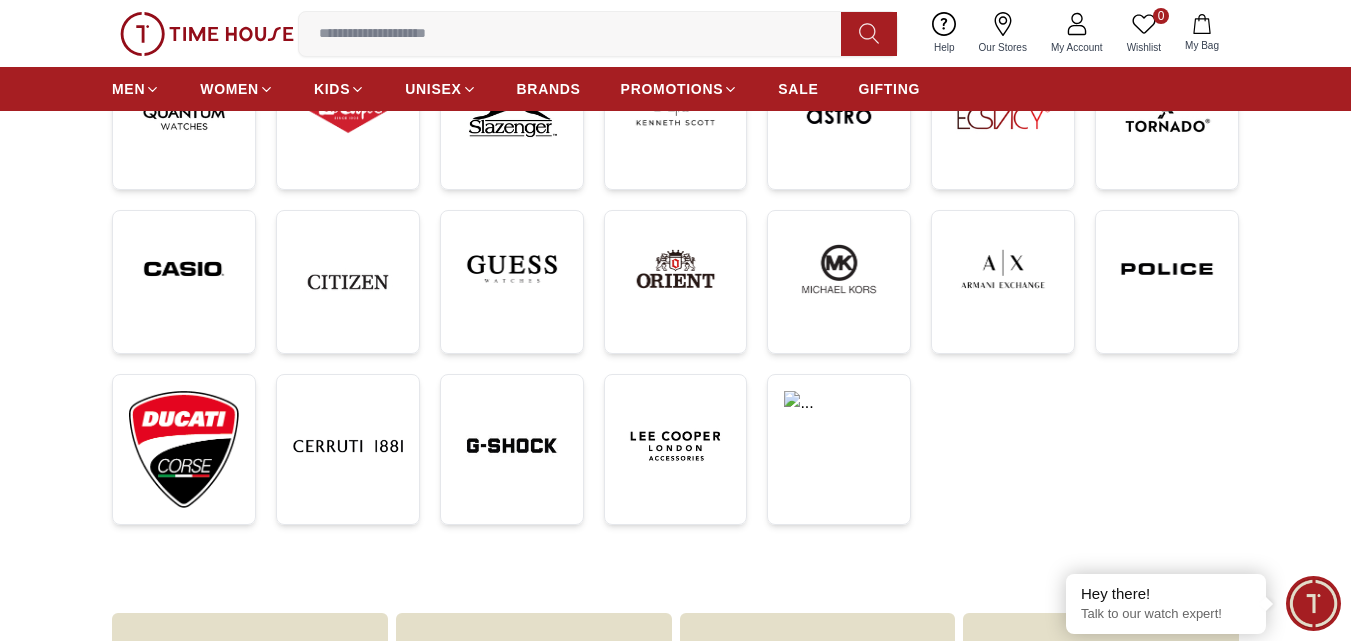 scroll, scrollTop: 400, scrollLeft: 0, axis: vertical 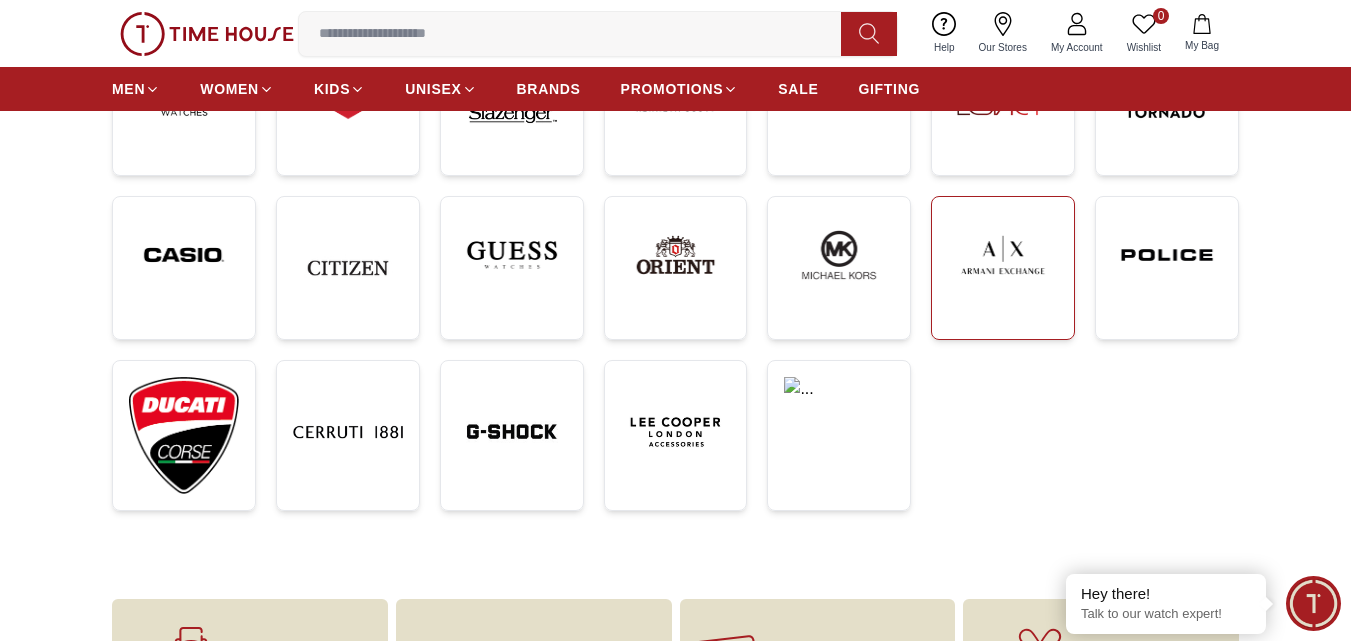 click at bounding box center [1003, 255] 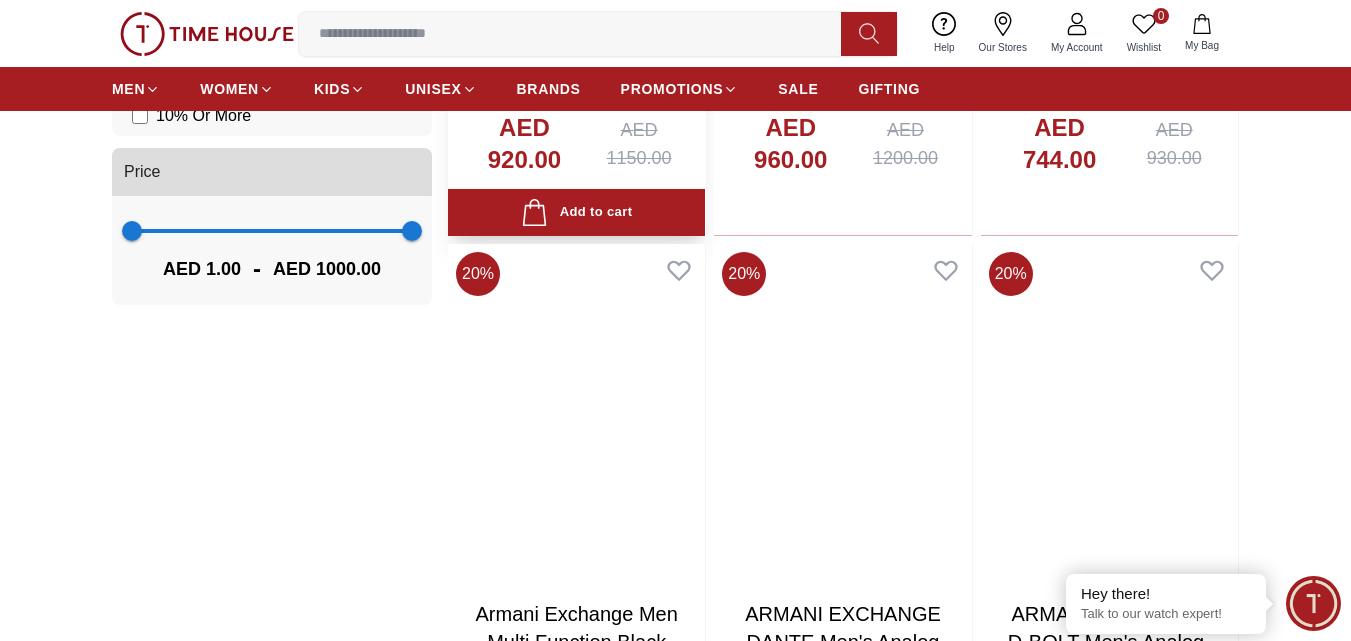 scroll, scrollTop: 1300, scrollLeft: 0, axis: vertical 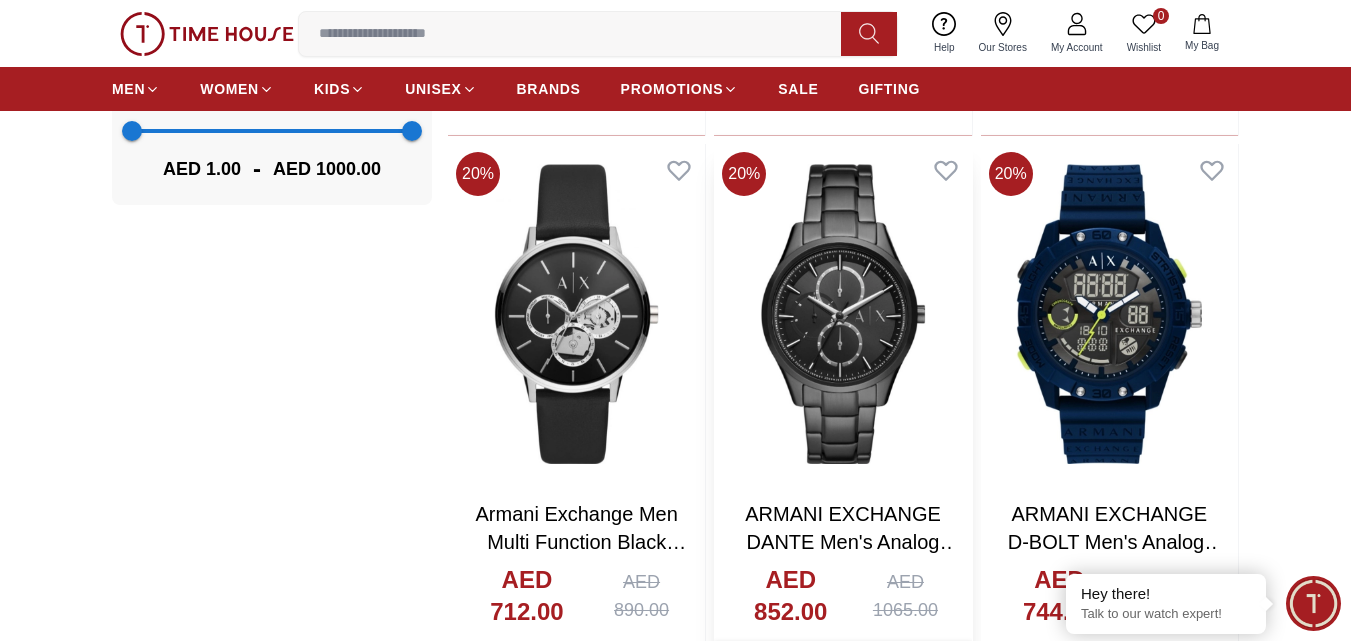 click at bounding box center [842, 314] 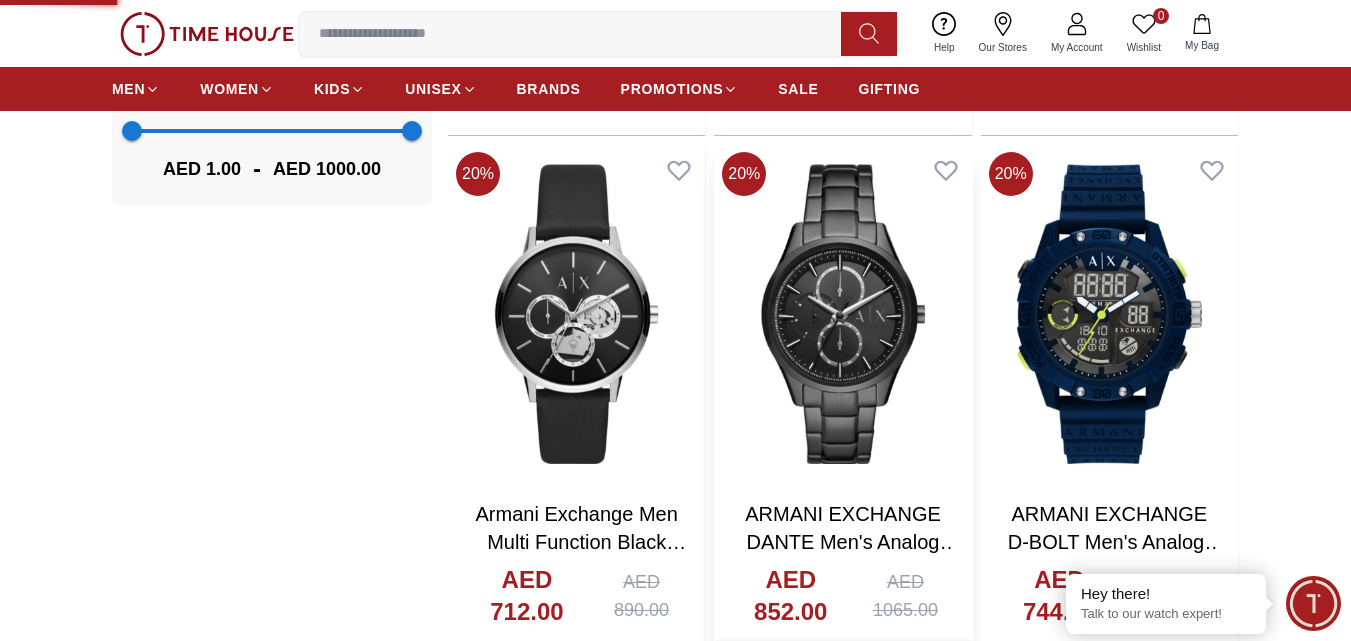 scroll, scrollTop: 0, scrollLeft: 0, axis: both 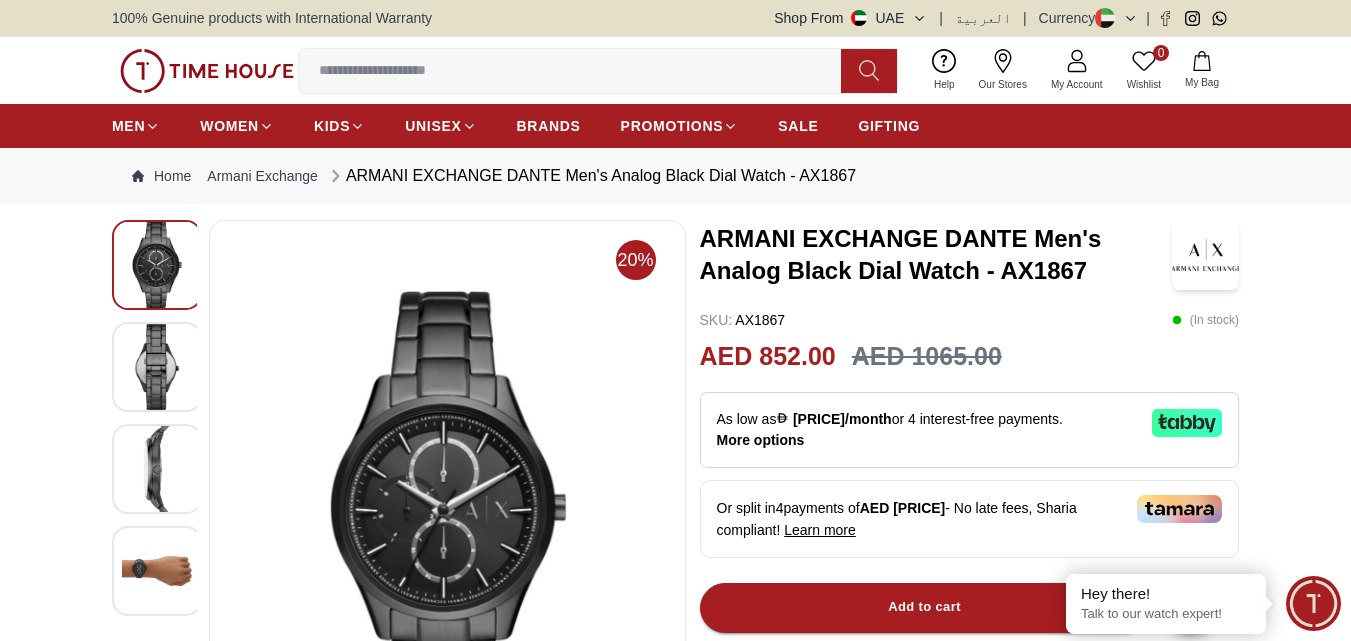 click at bounding box center (157, 571) 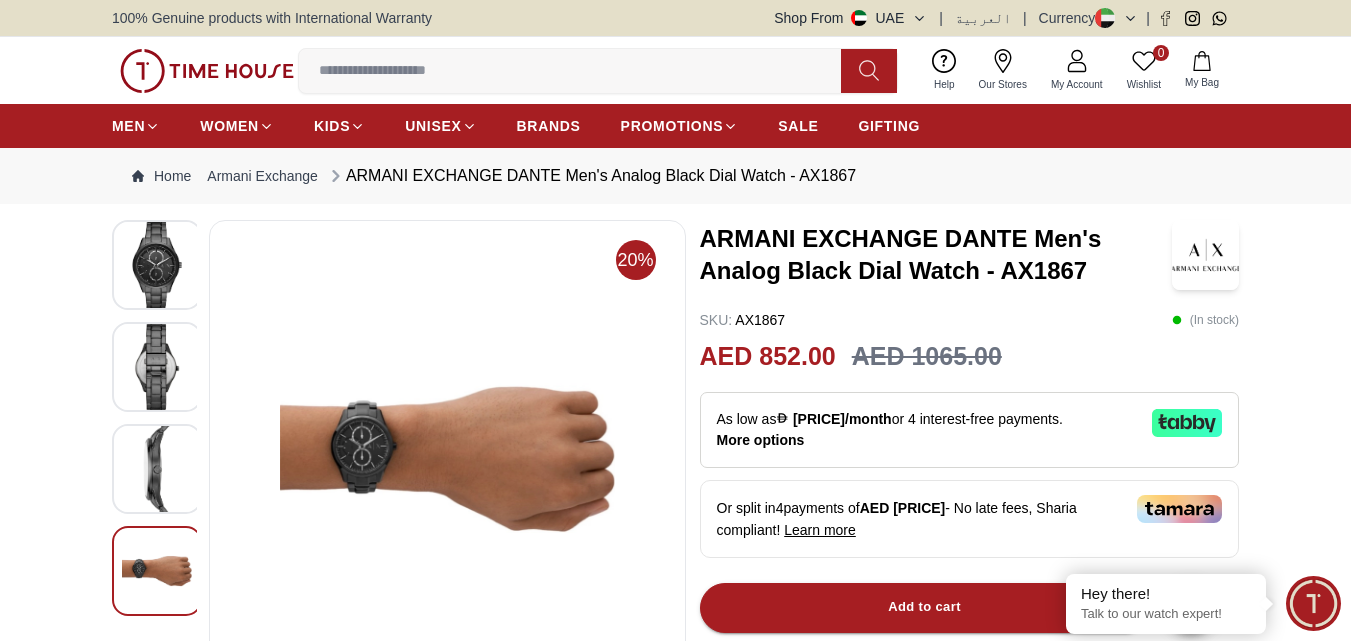 click at bounding box center (157, 469) 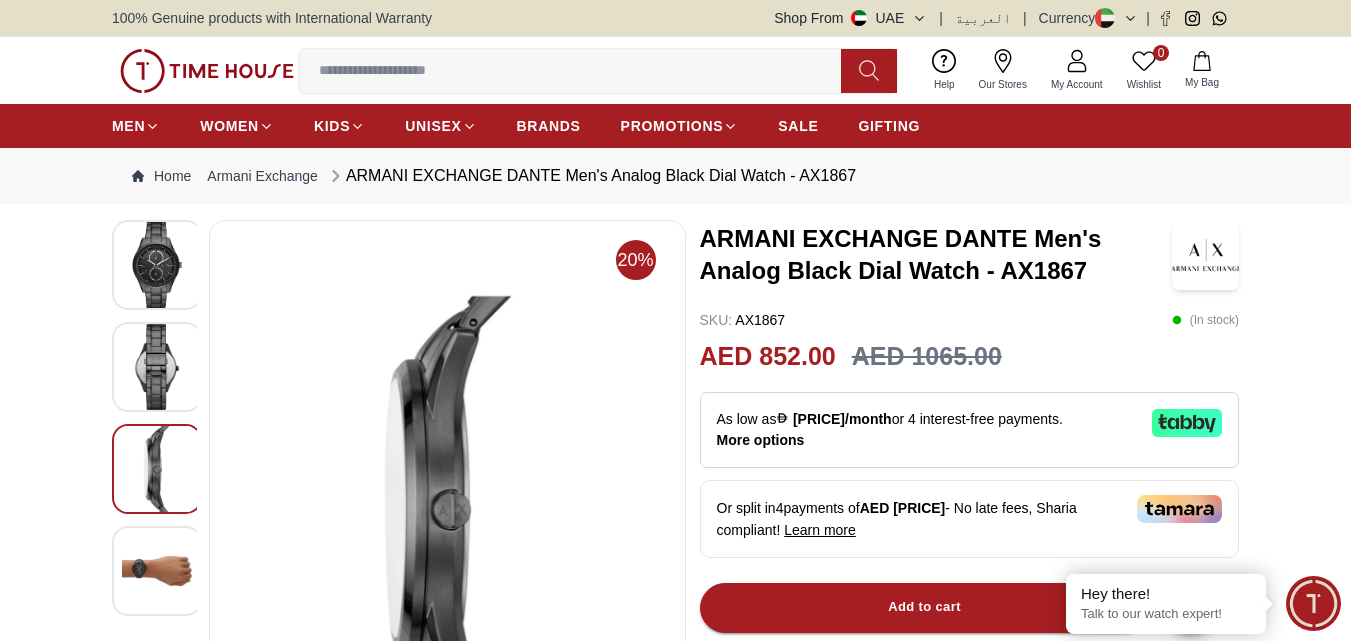 click at bounding box center (157, 367) 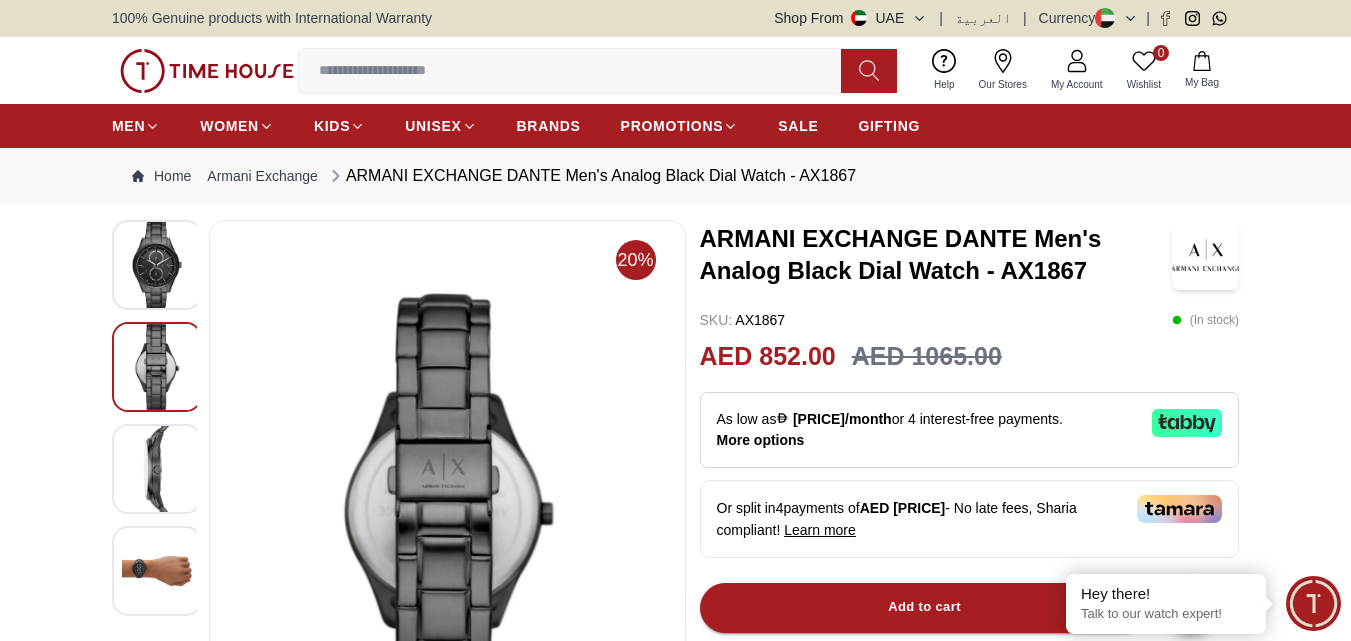 click at bounding box center [157, 265] 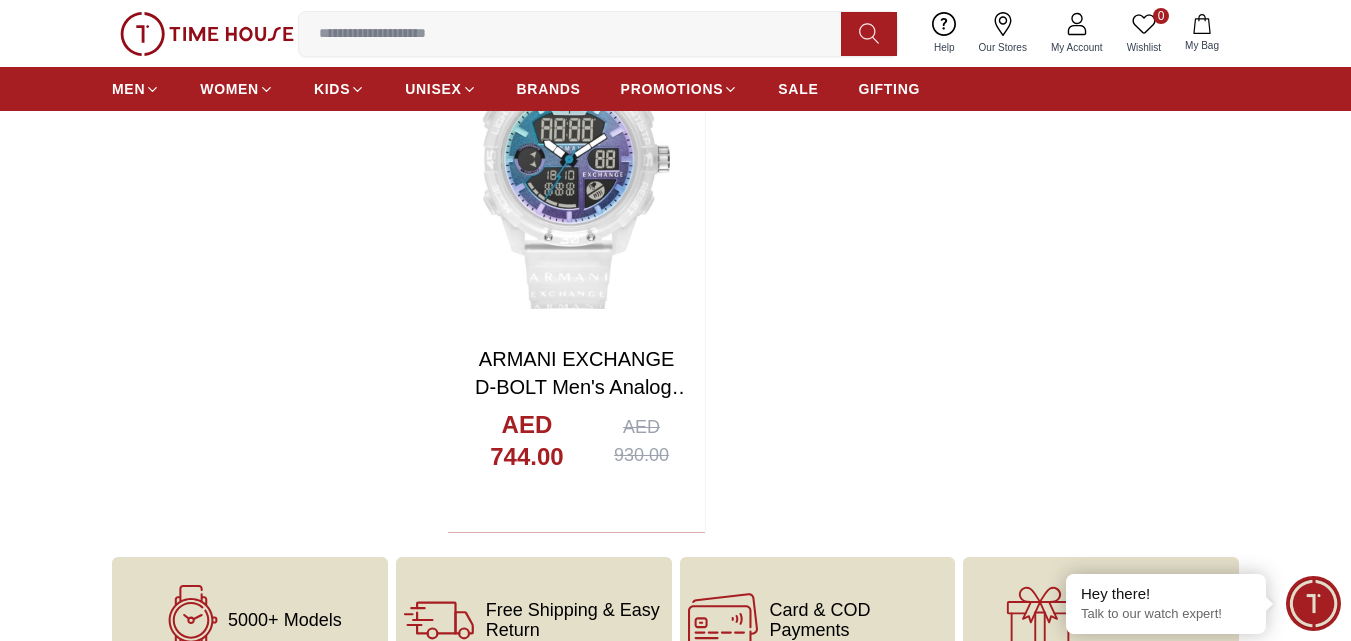 scroll, scrollTop: 2600, scrollLeft: 0, axis: vertical 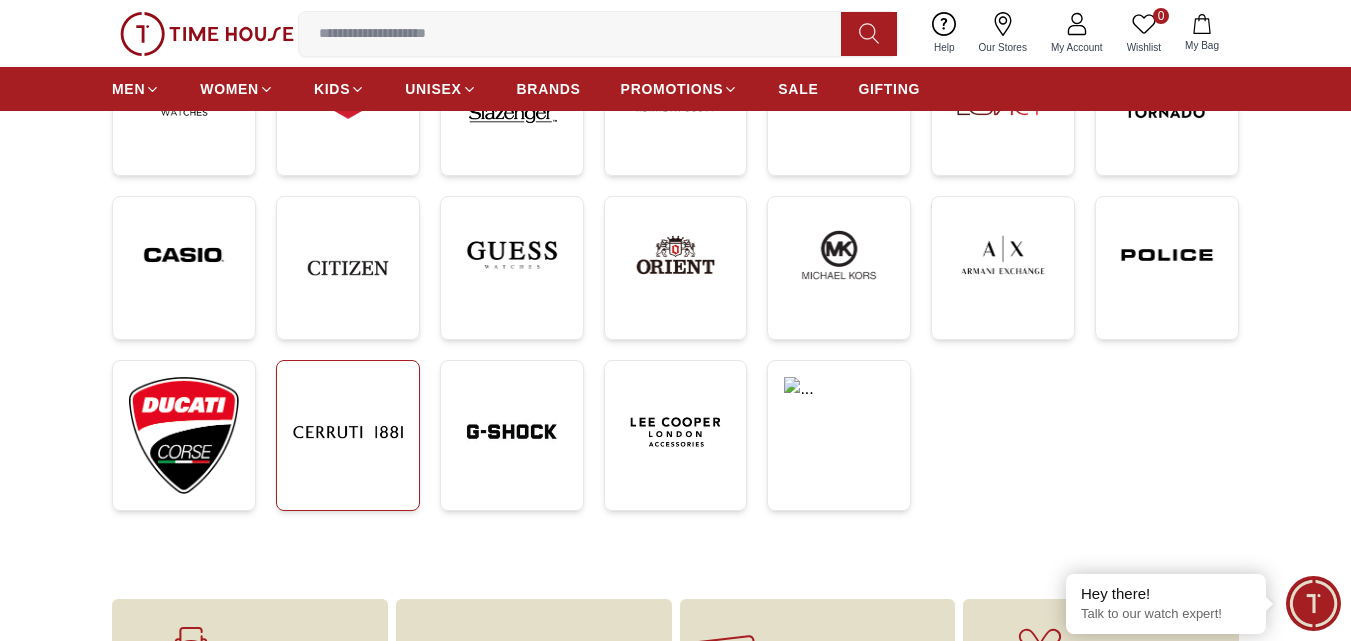 click at bounding box center [348, 432] 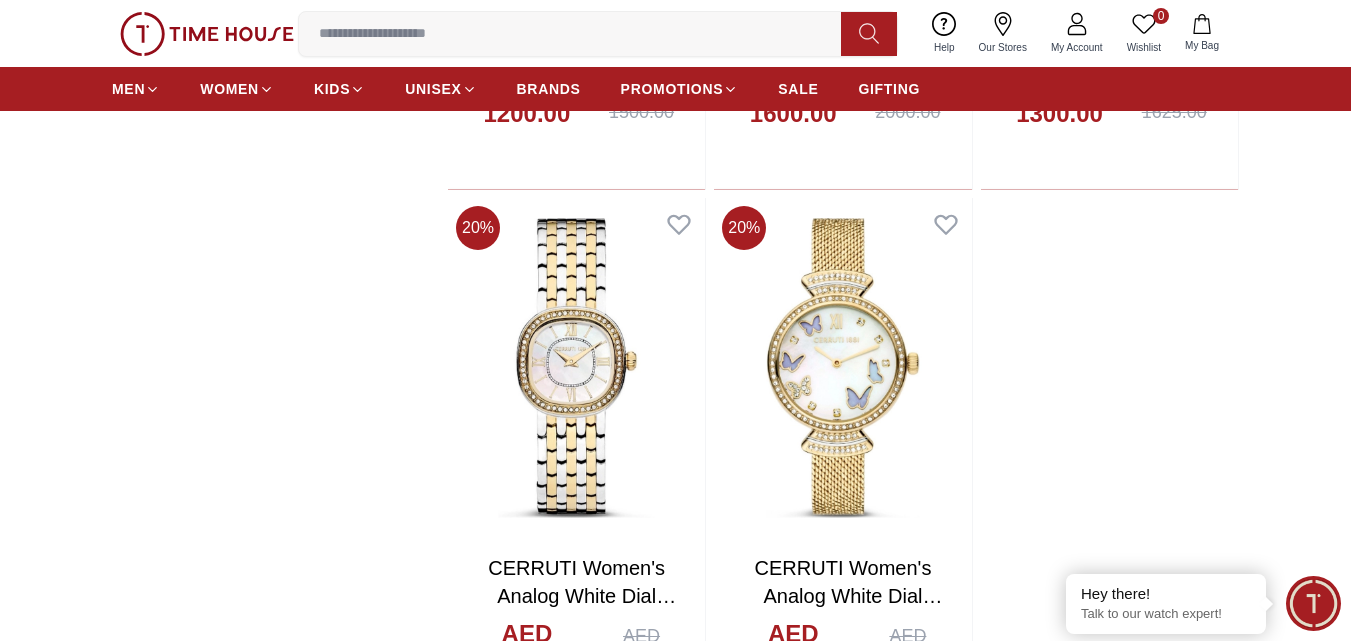 scroll, scrollTop: 4100, scrollLeft: 0, axis: vertical 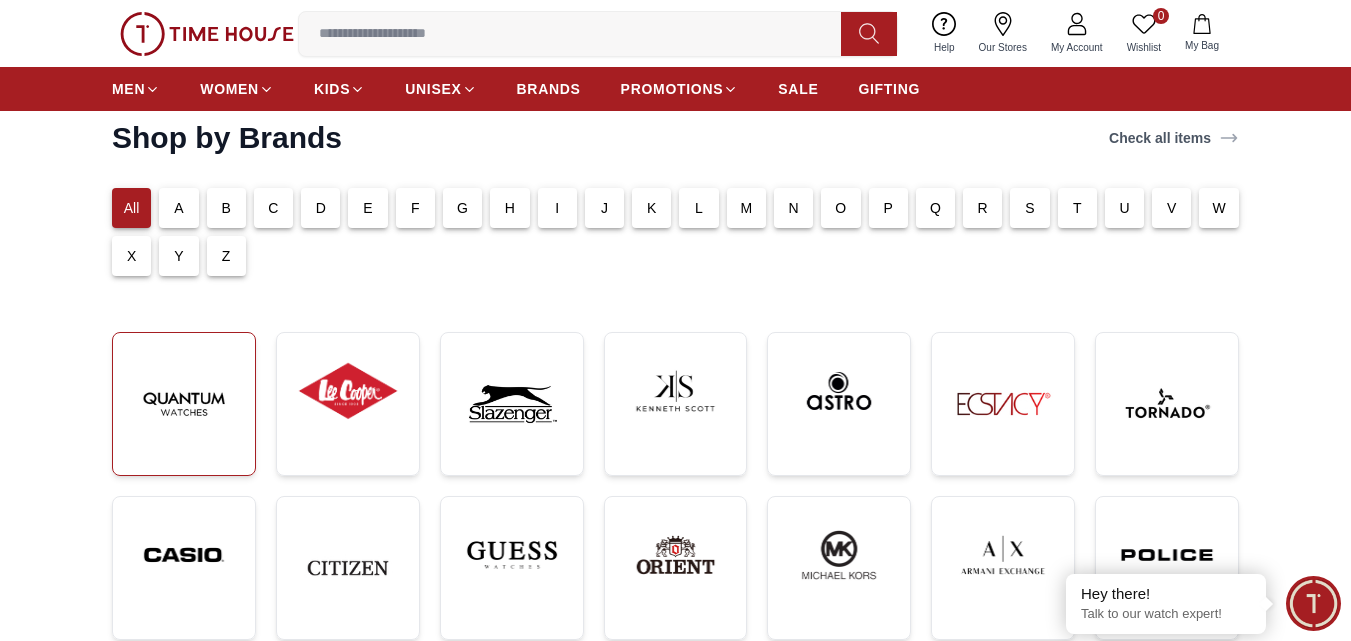 click at bounding box center [184, 404] 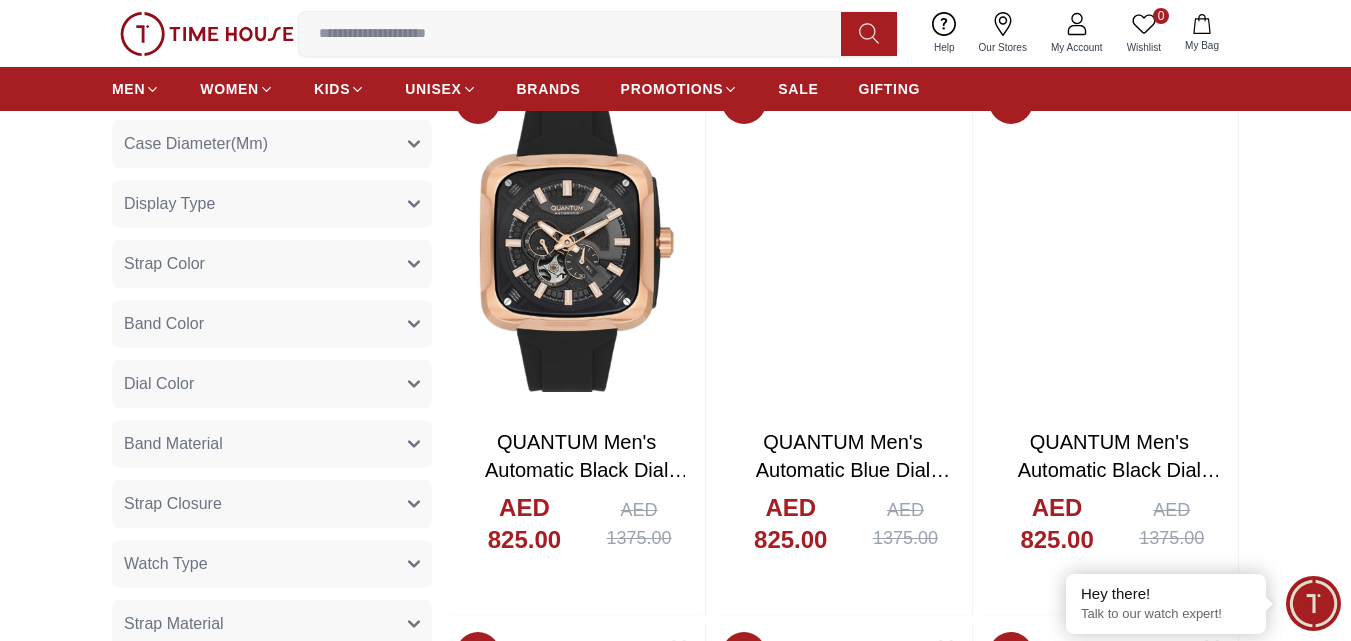 scroll, scrollTop: 1000, scrollLeft: 0, axis: vertical 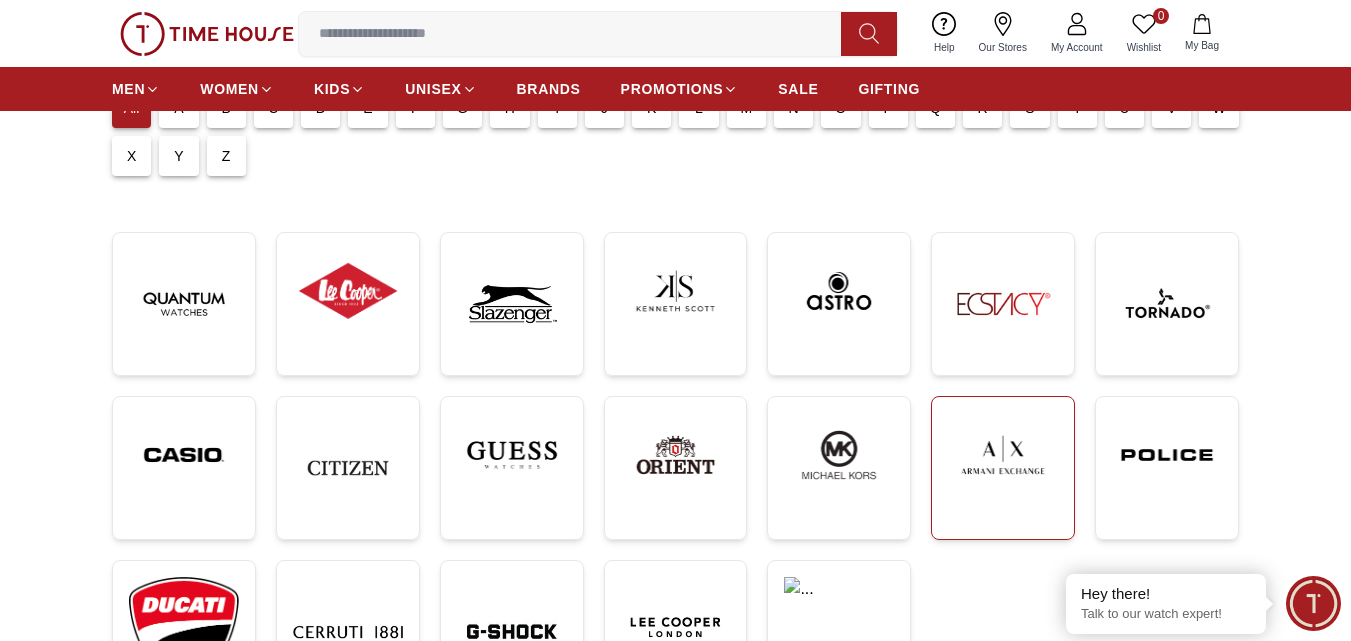 click at bounding box center [1003, 455] 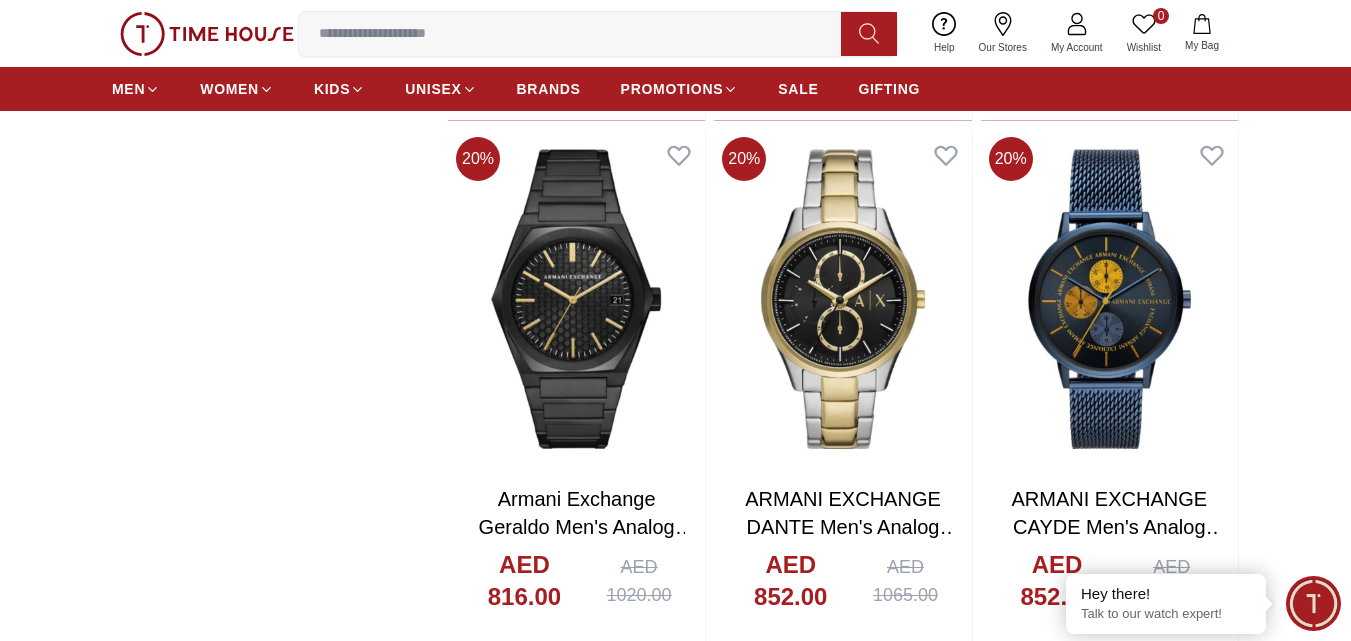 scroll, scrollTop: 1800, scrollLeft: 0, axis: vertical 